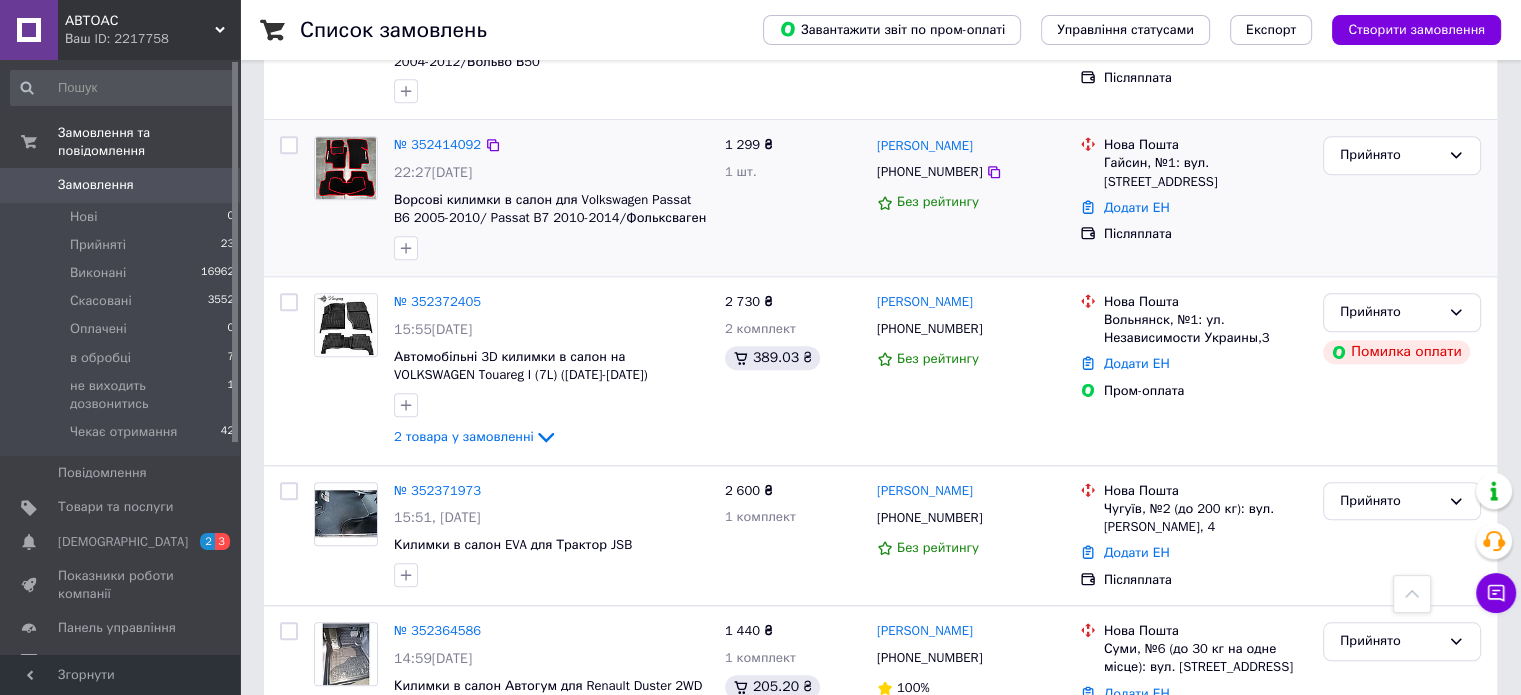 scroll, scrollTop: 1700, scrollLeft: 0, axis: vertical 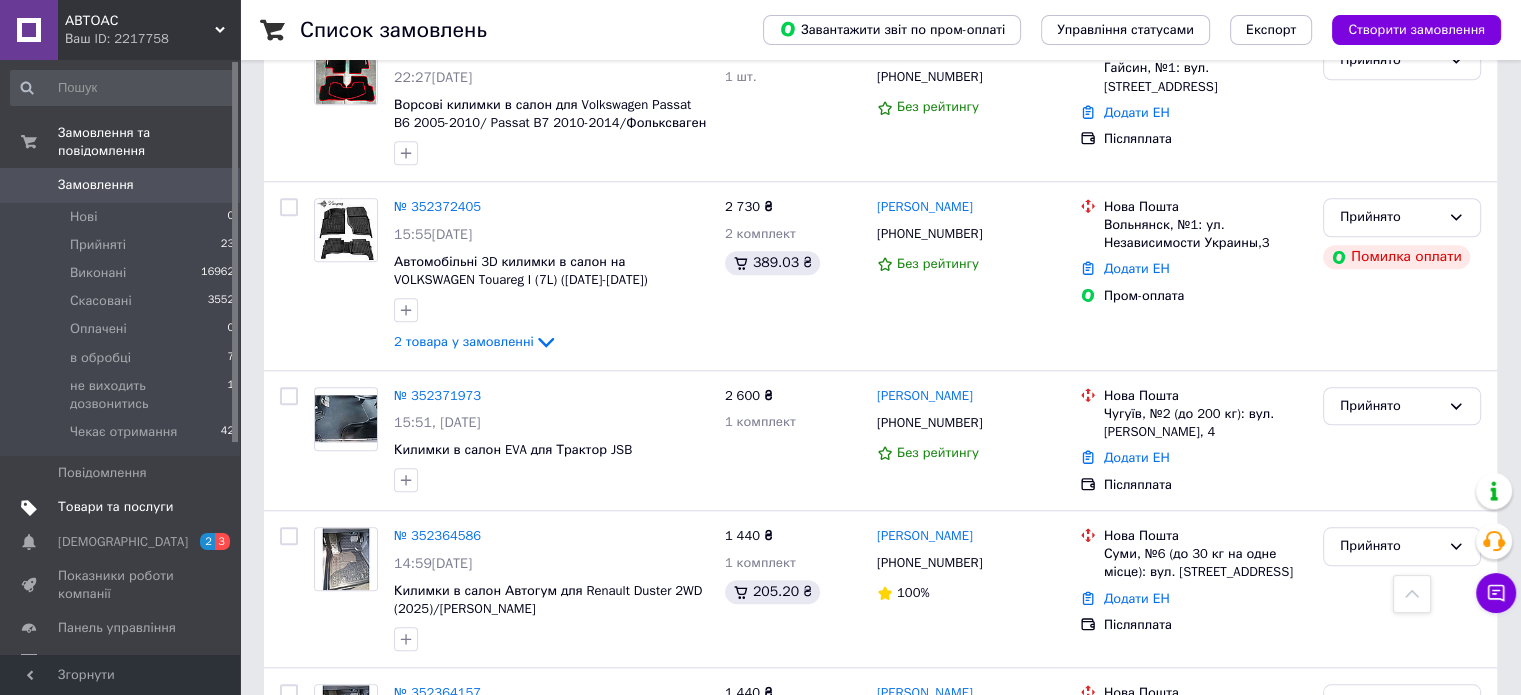 click on "Товари та послуги" at bounding box center [115, 507] 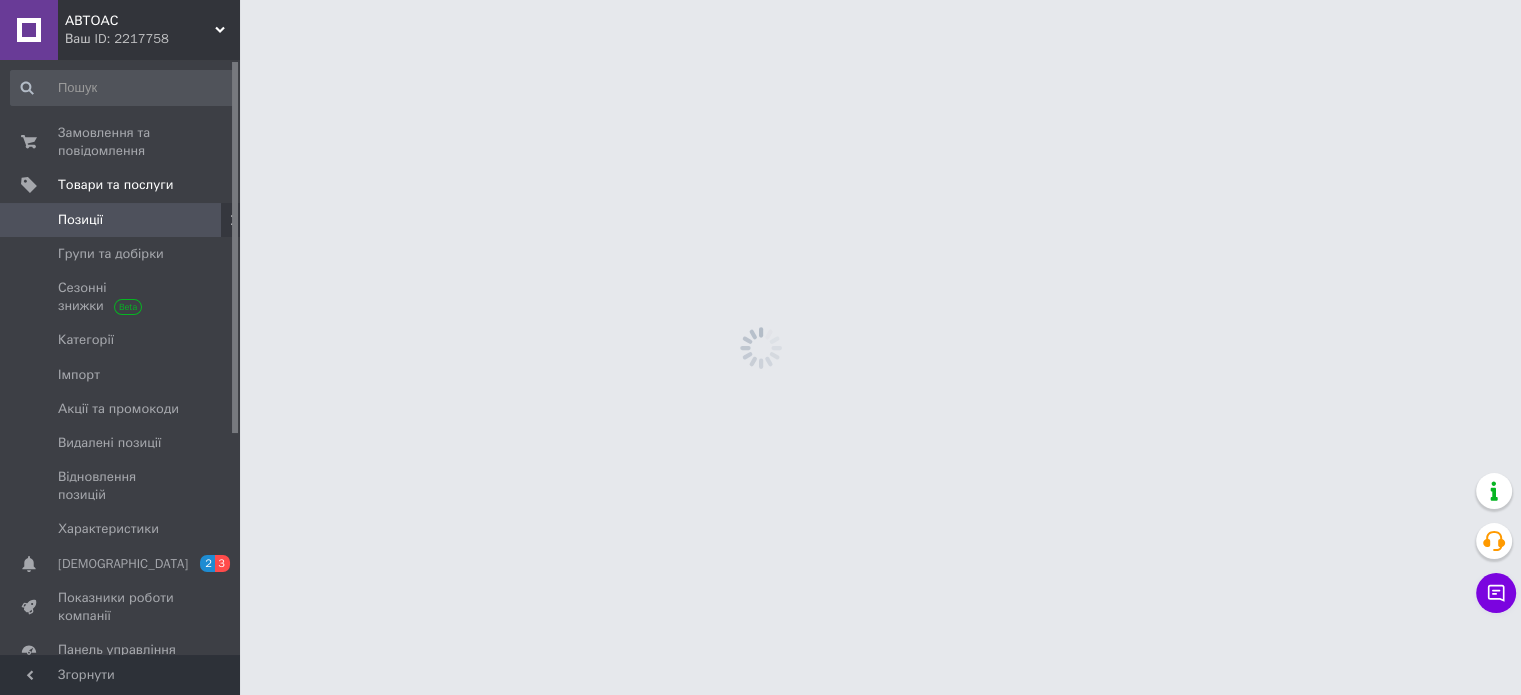 scroll, scrollTop: 0, scrollLeft: 0, axis: both 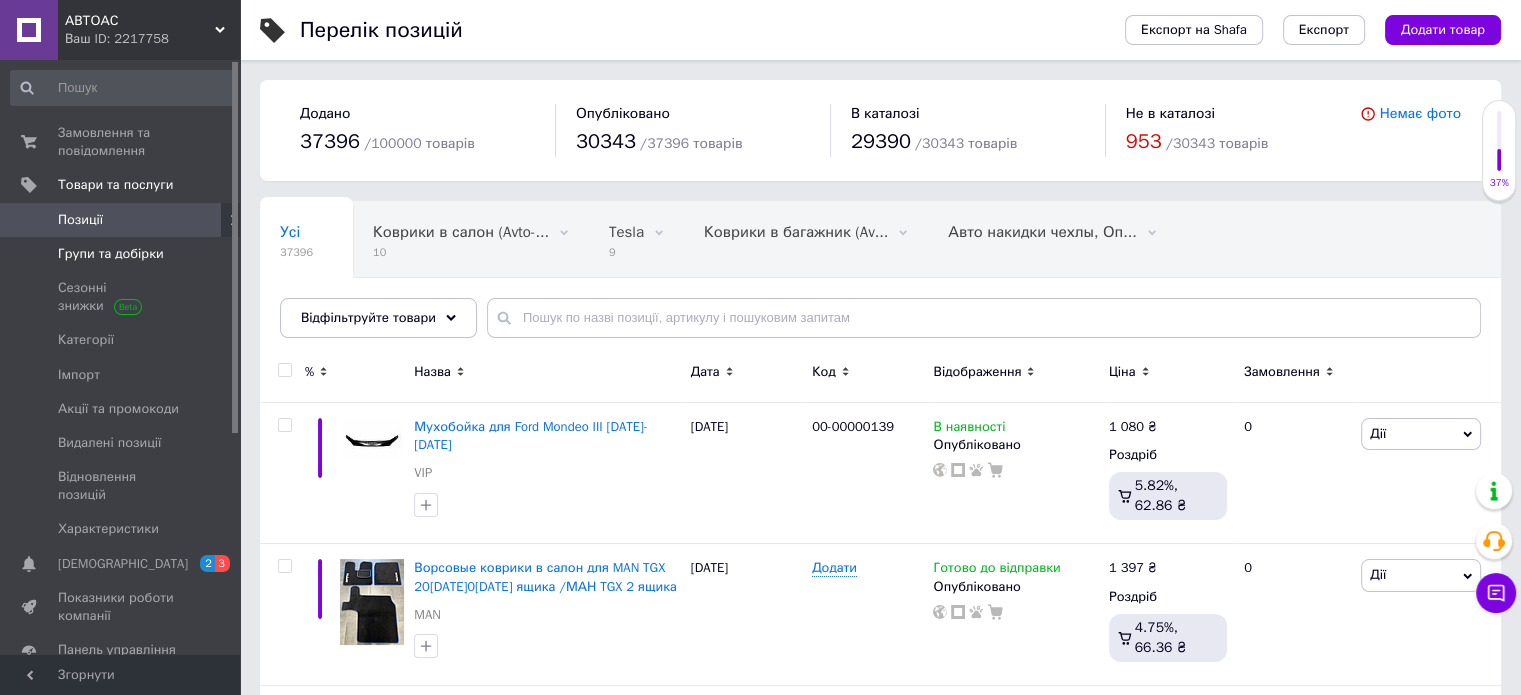 click on "Групи та добірки" at bounding box center [111, 254] 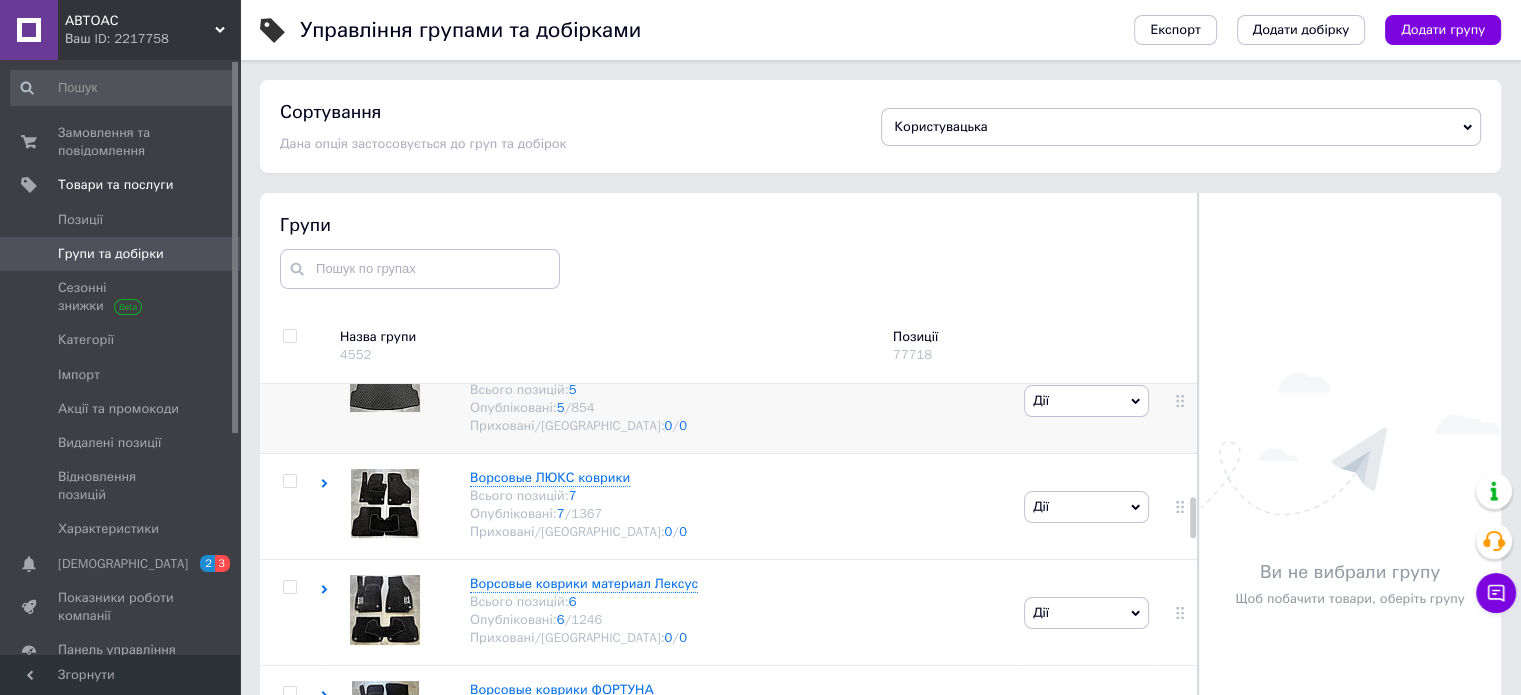 scroll, scrollTop: 1200, scrollLeft: 0, axis: vertical 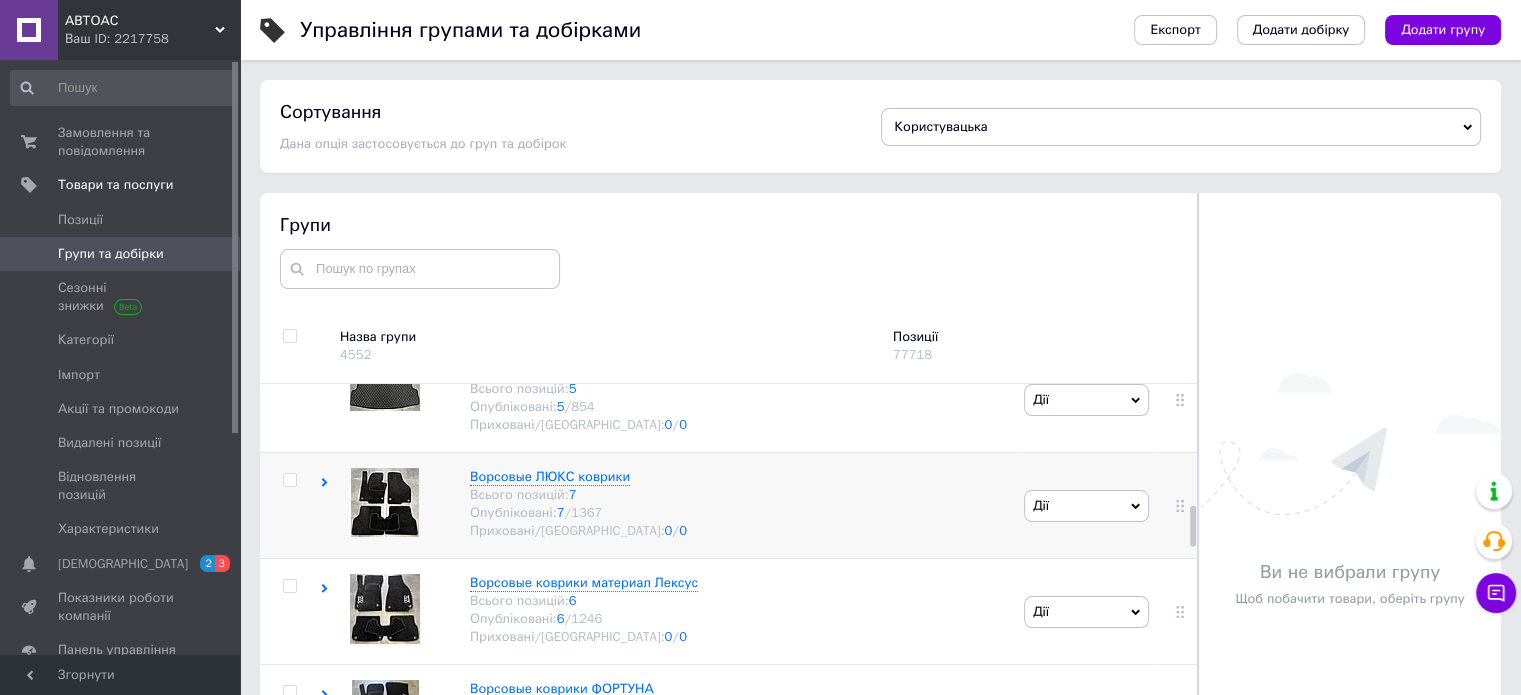 click on "Ворсовые ЛЮКС коврики Всього позицій:  7 Опубліковані:  7  /  1367 Приховані/Видалені:  0  /  0" at bounding box center (669, 506) 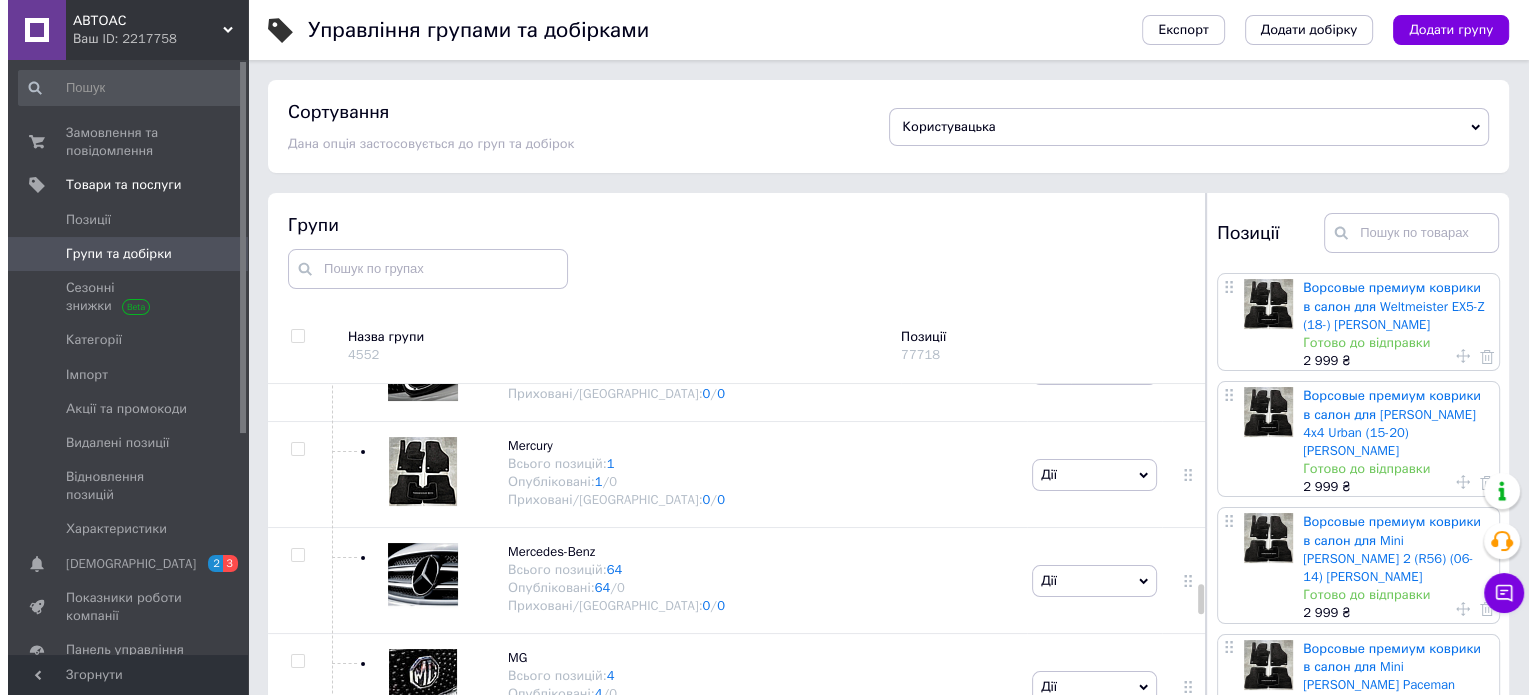 scroll, scrollTop: 5900, scrollLeft: 0, axis: vertical 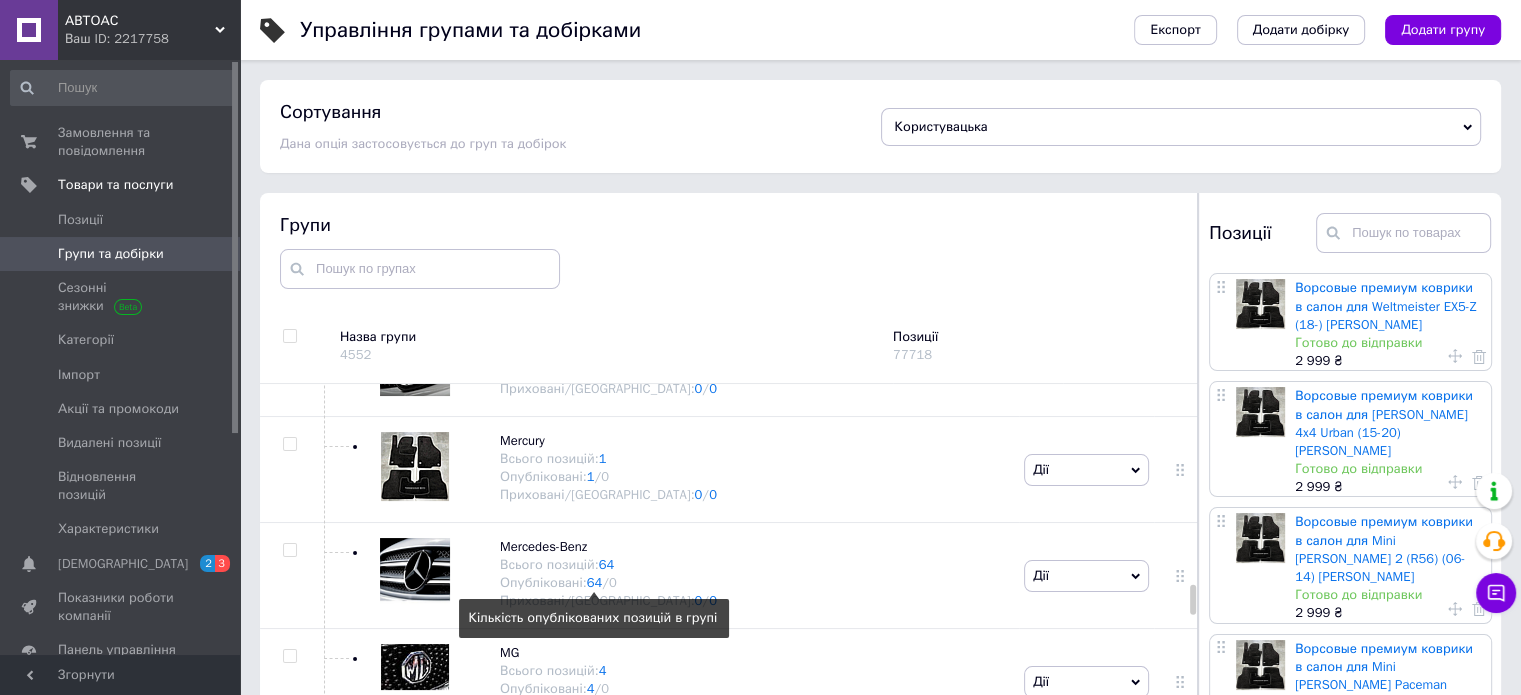 click on "64" at bounding box center (595, 582) 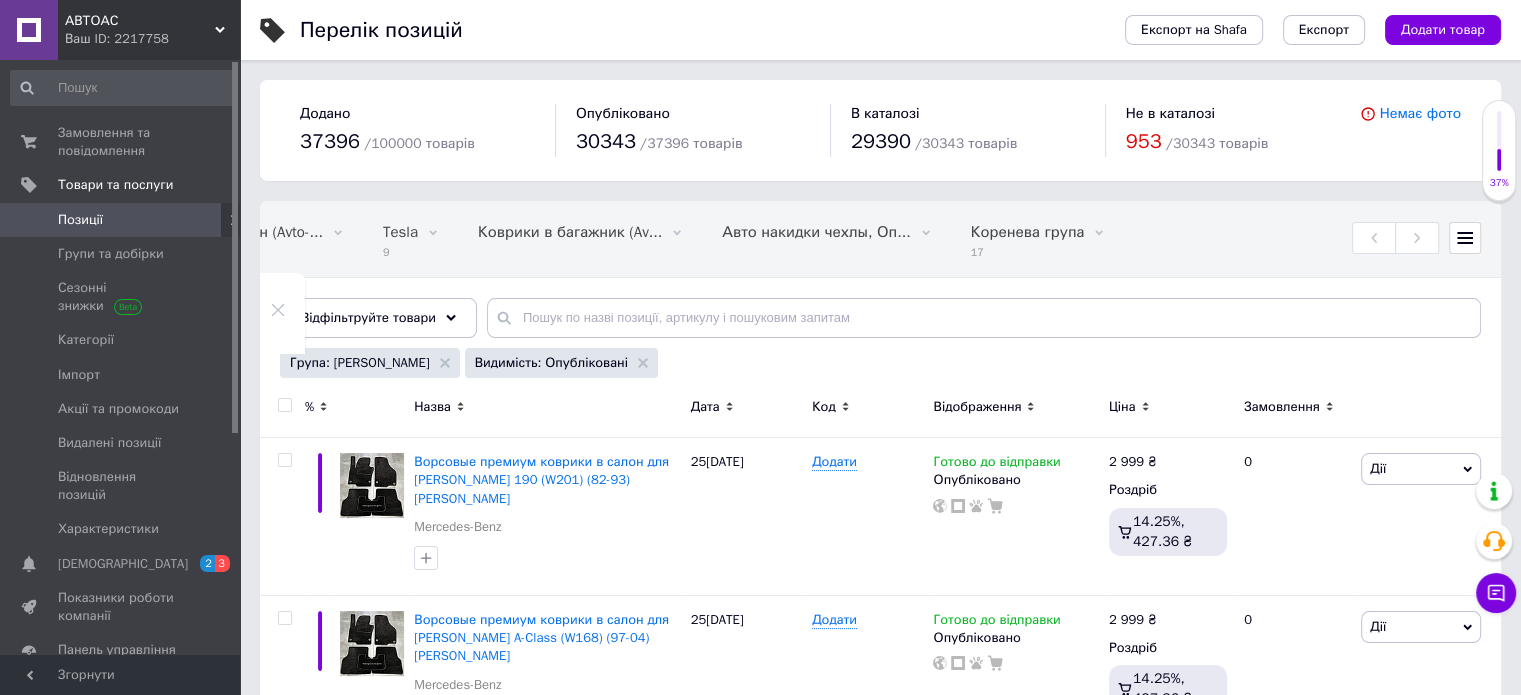 scroll, scrollTop: 0, scrollLeft: 252, axis: horizontal 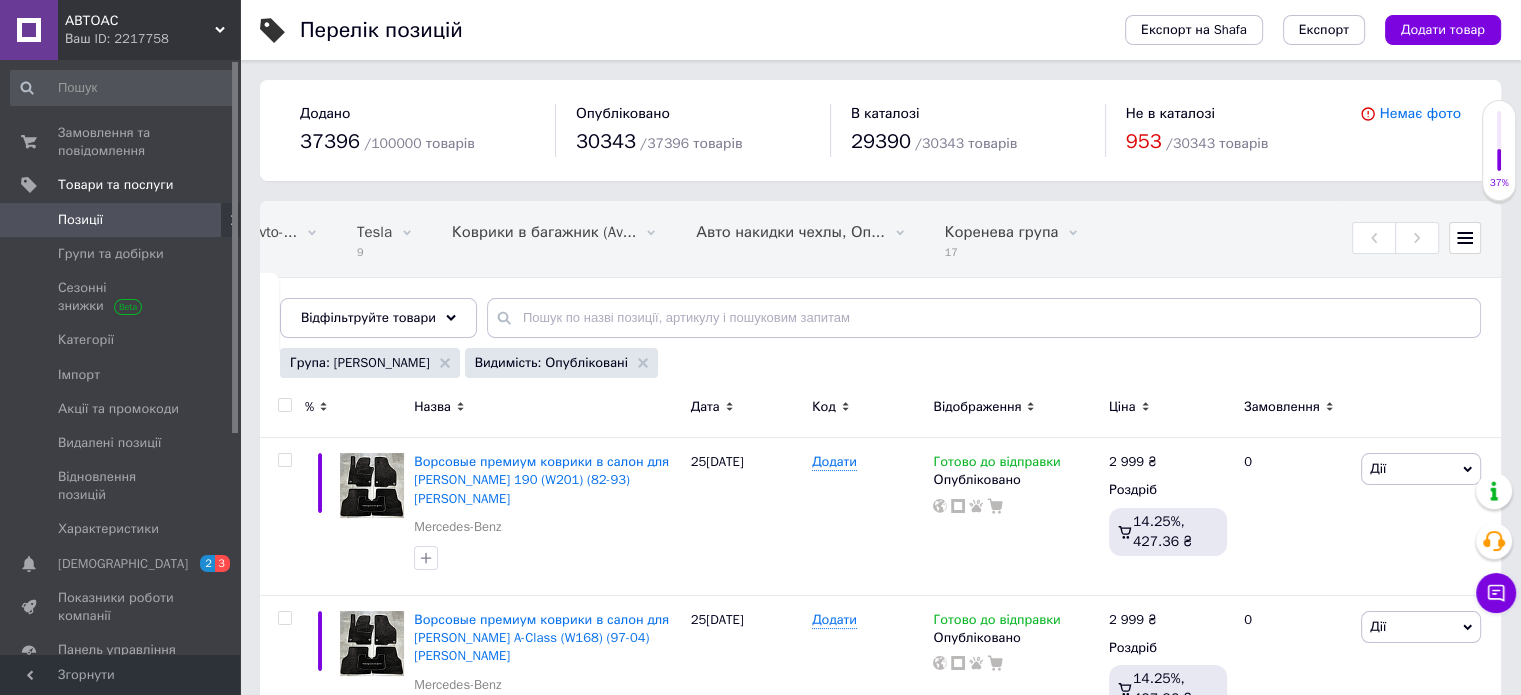 click on "Усі 37396 Коврики в салон (Avto-... 10 Видалити Редагувати Tesla 9 Видалити Редагувати Коврики в багажник (Av... 0 Видалити Редагувати Авто накидки чехлы, Оп... 0 Видалити Редагувати [PERSON_NAME] група 17 Видалити Редагувати Ok Відфільтровано...  Зберегти" at bounding box center (880, 279) 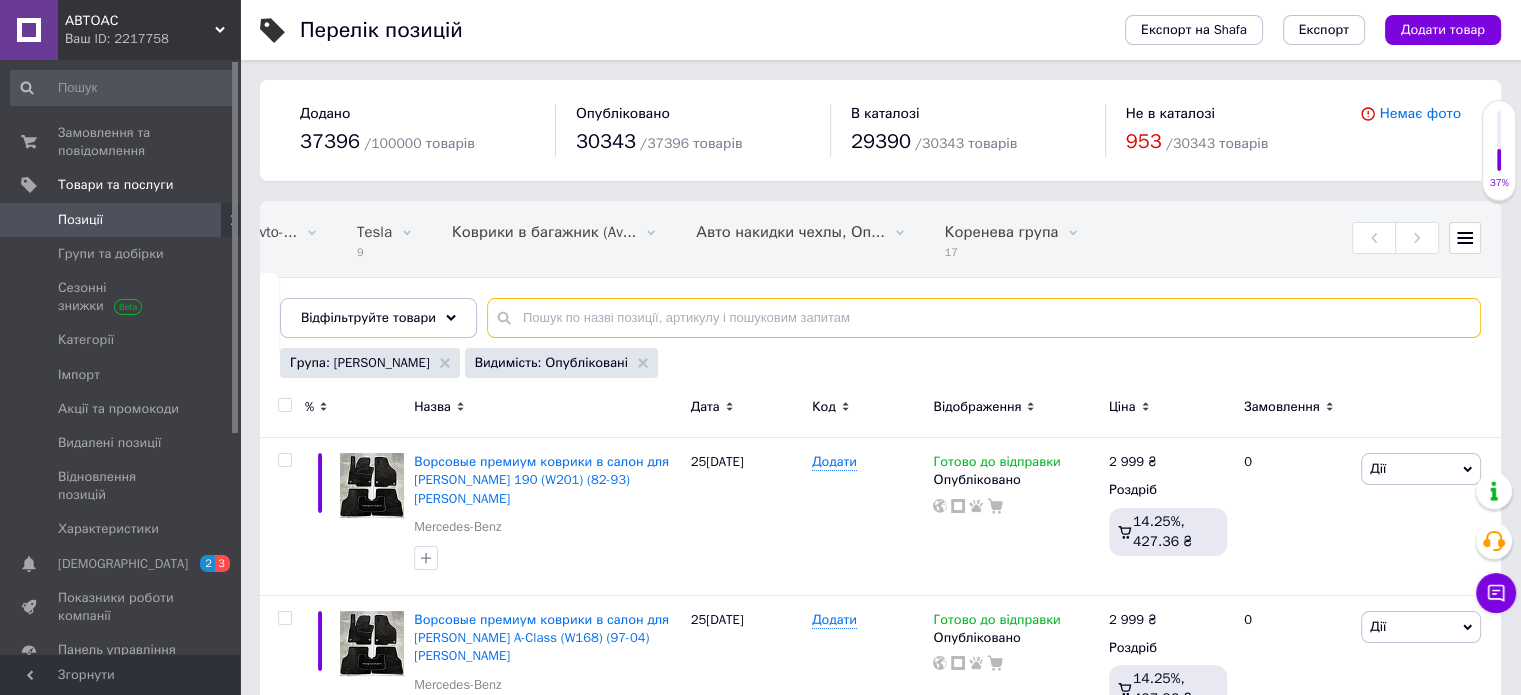 click at bounding box center [984, 318] 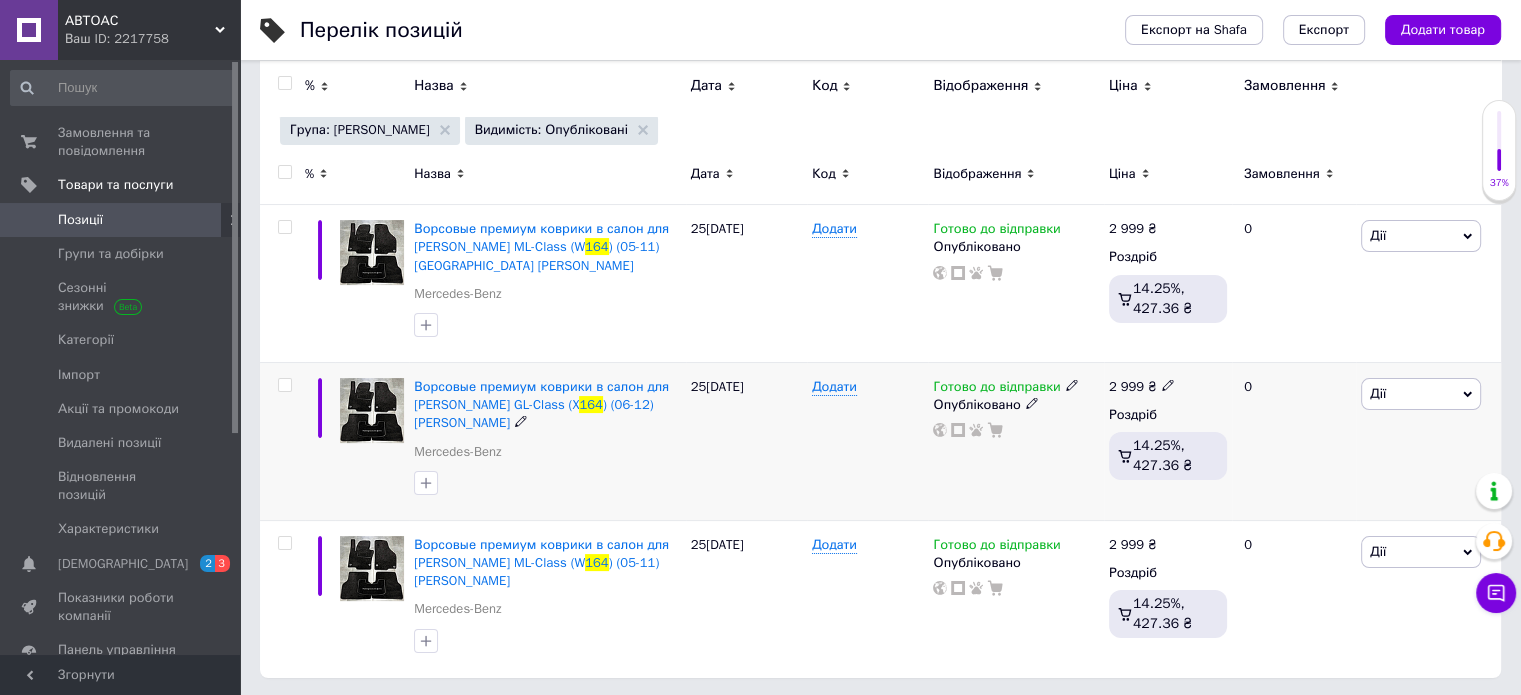 scroll, scrollTop: 234, scrollLeft: 0, axis: vertical 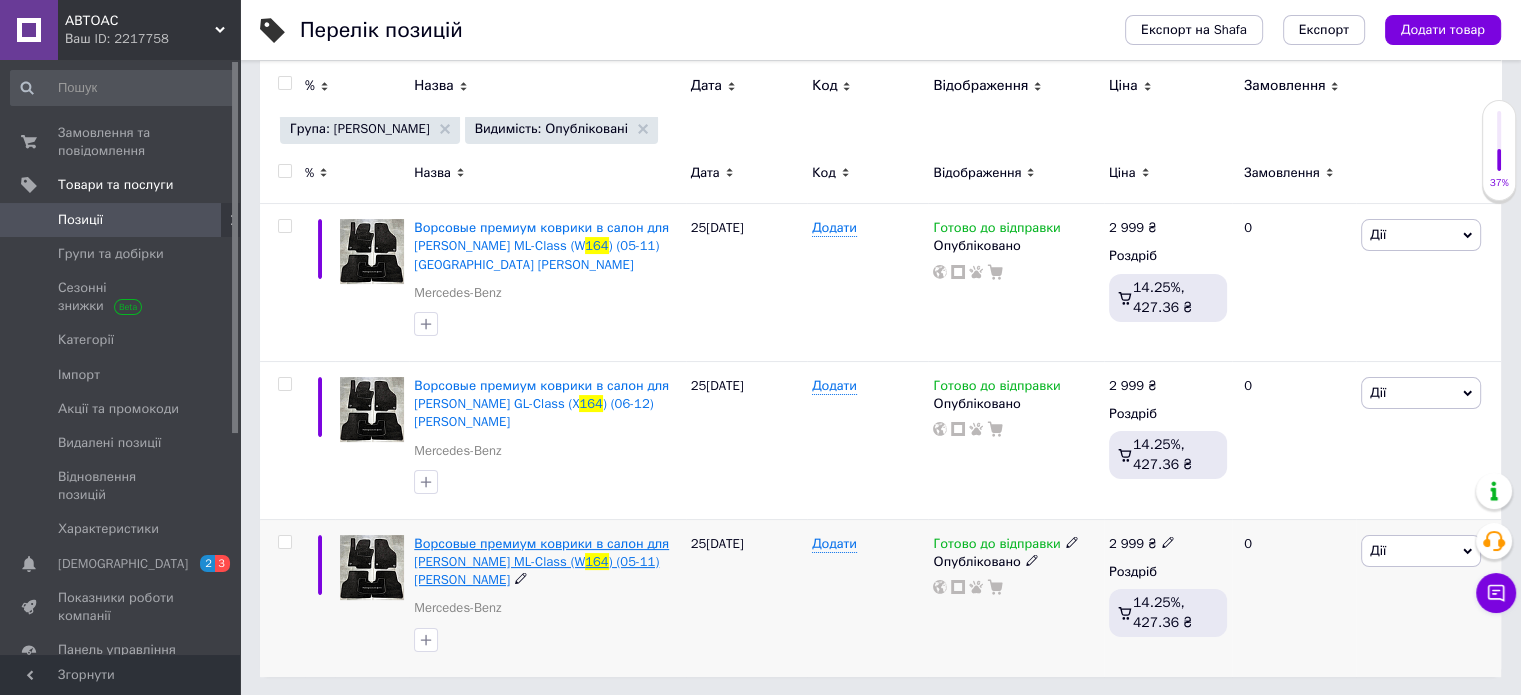 type on "164" 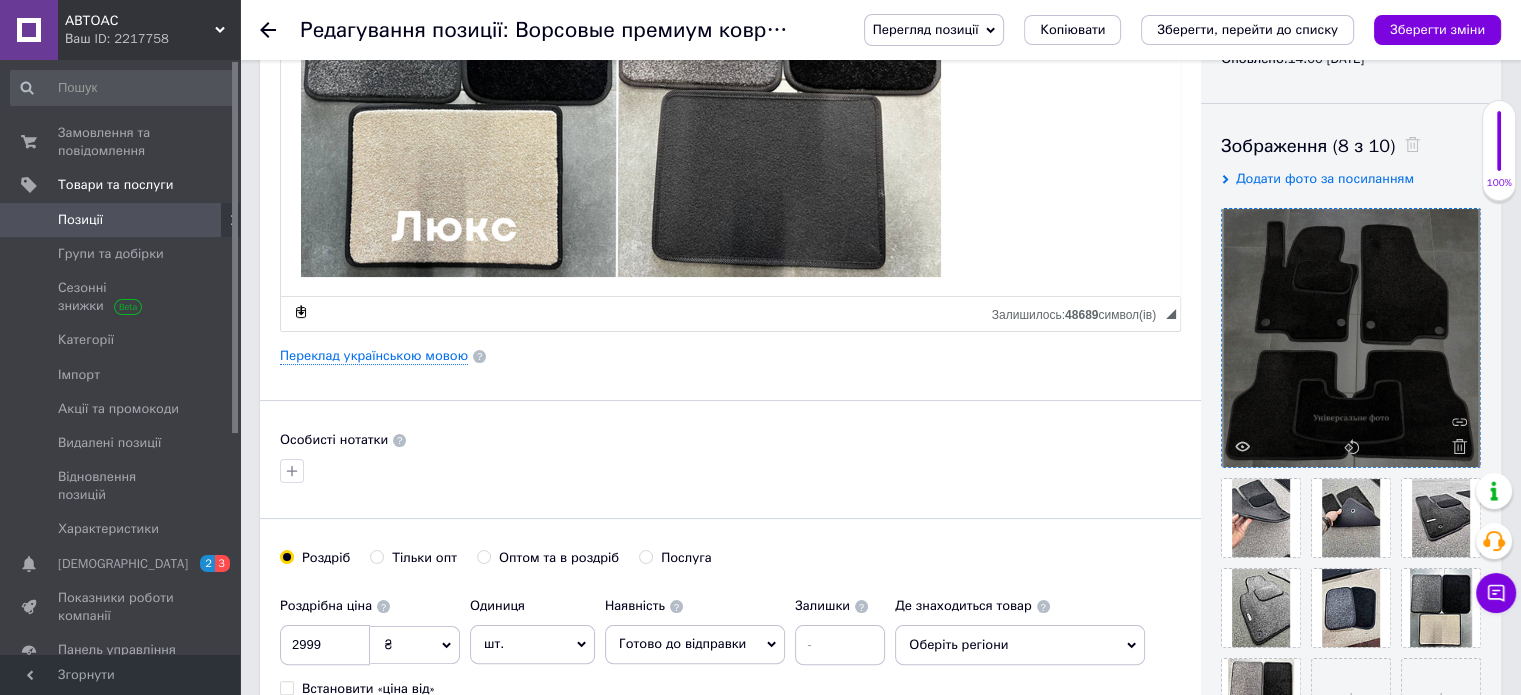 scroll, scrollTop: 300, scrollLeft: 0, axis: vertical 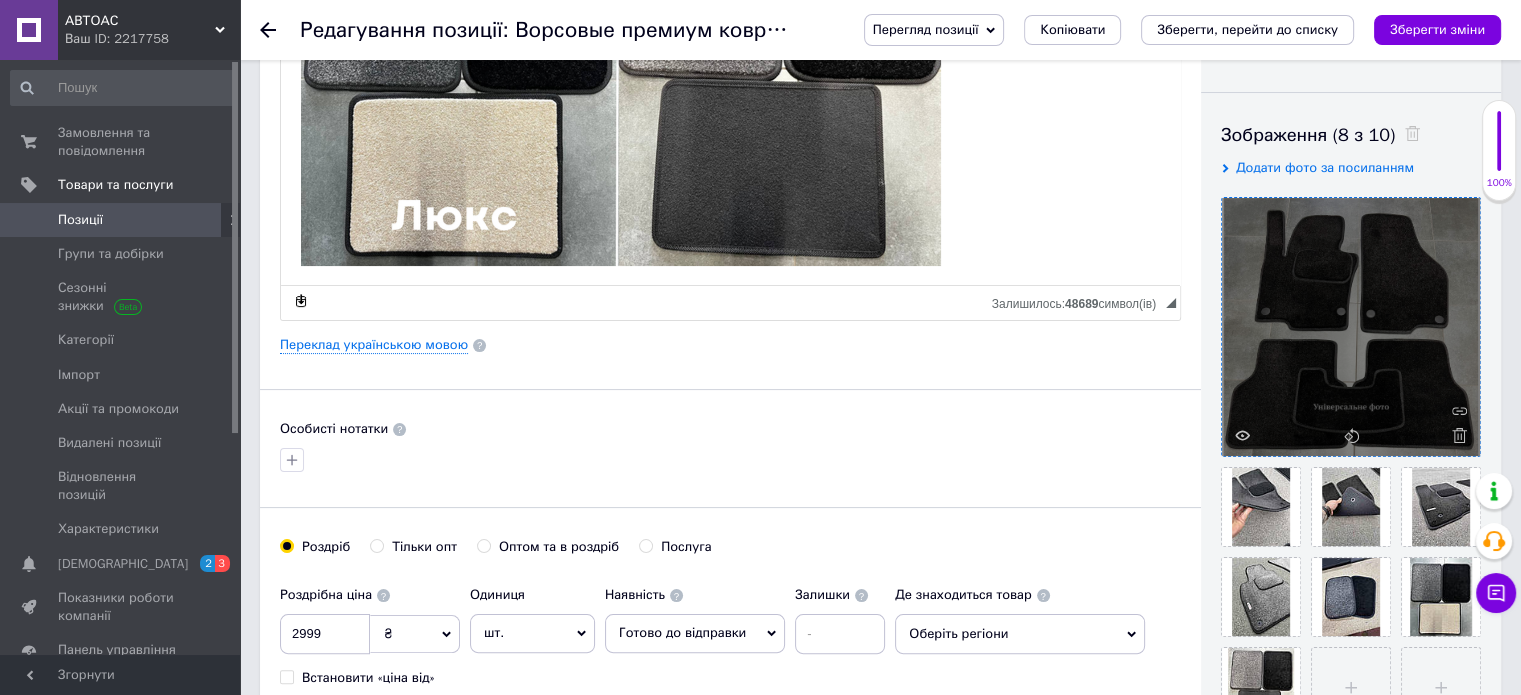 click 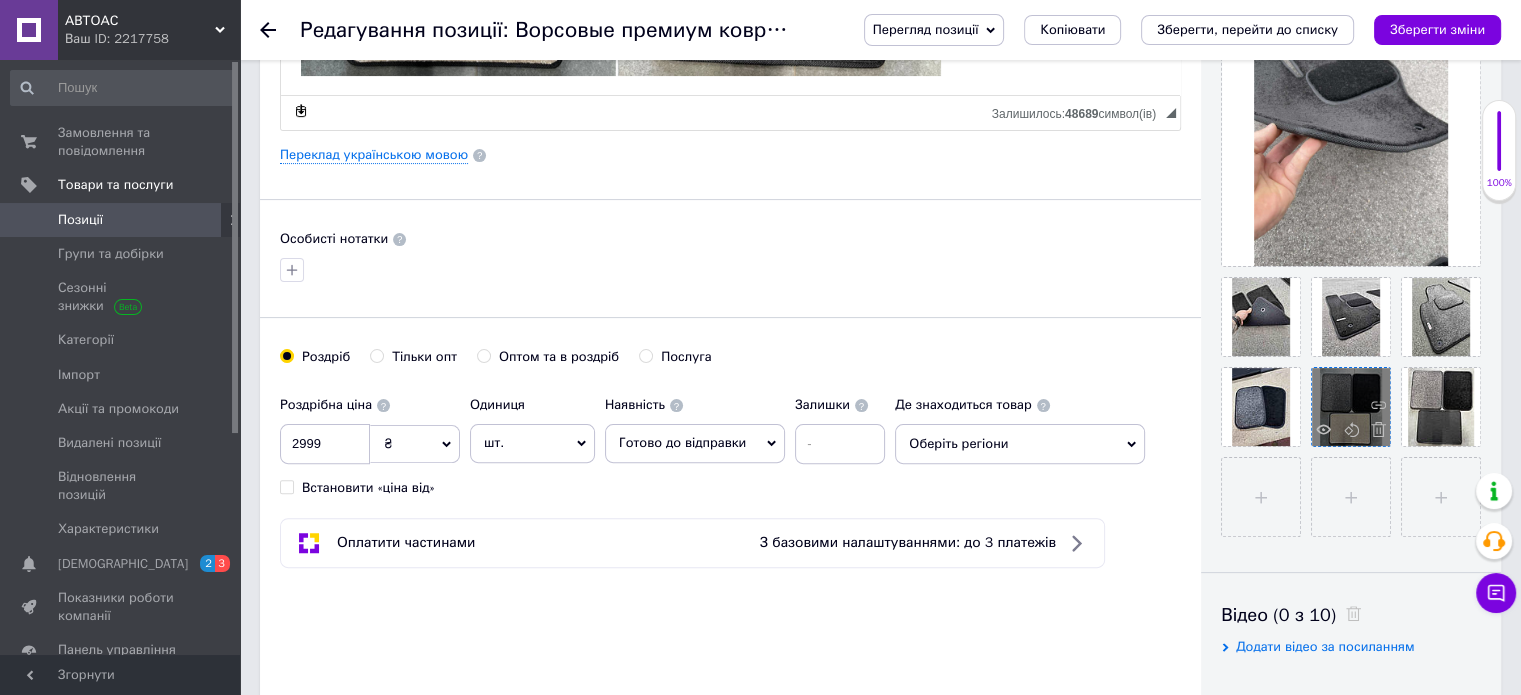 scroll, scrollTop: 500, scrollLeft: 0, axis: vertical 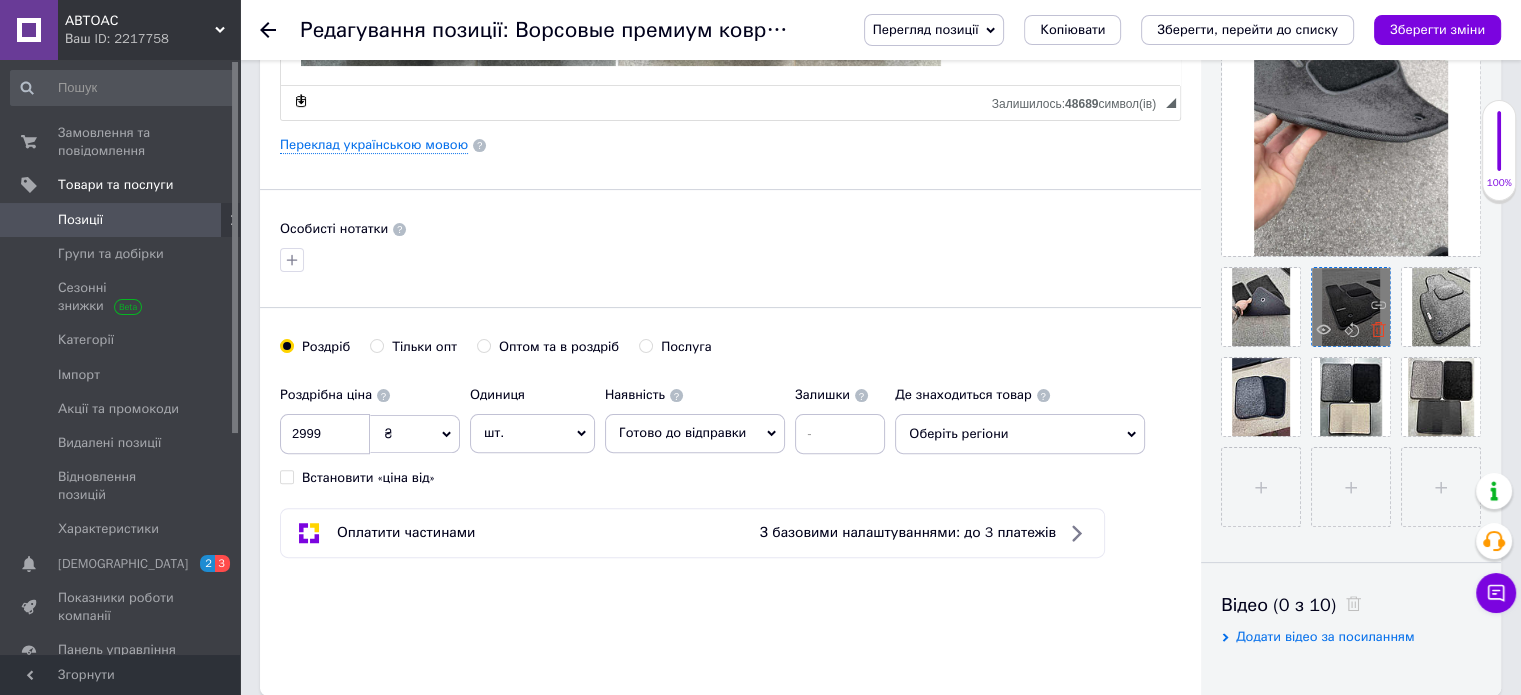 click 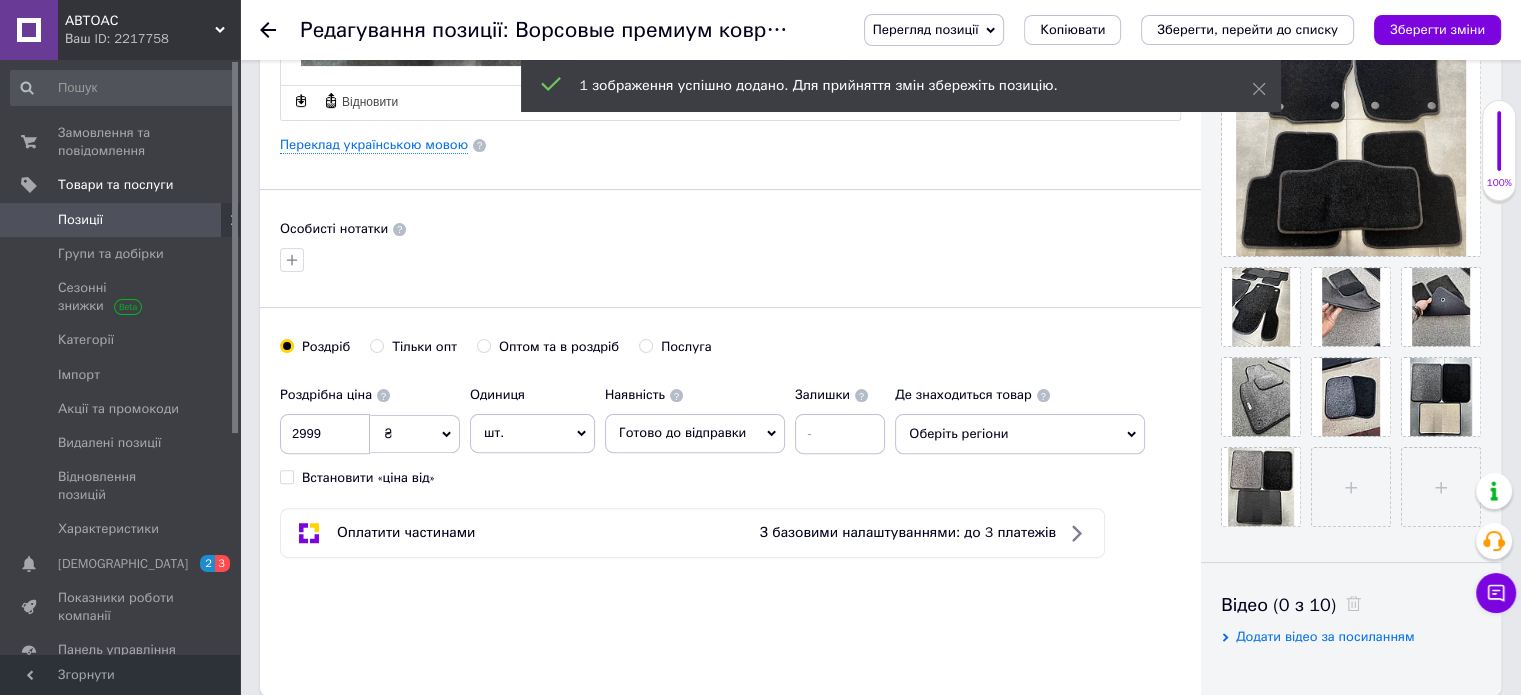 drag, startPoint x: 1464, startPoint y: 19, endPoint x: 1438, endPoint y: 34, distance: 30.016663 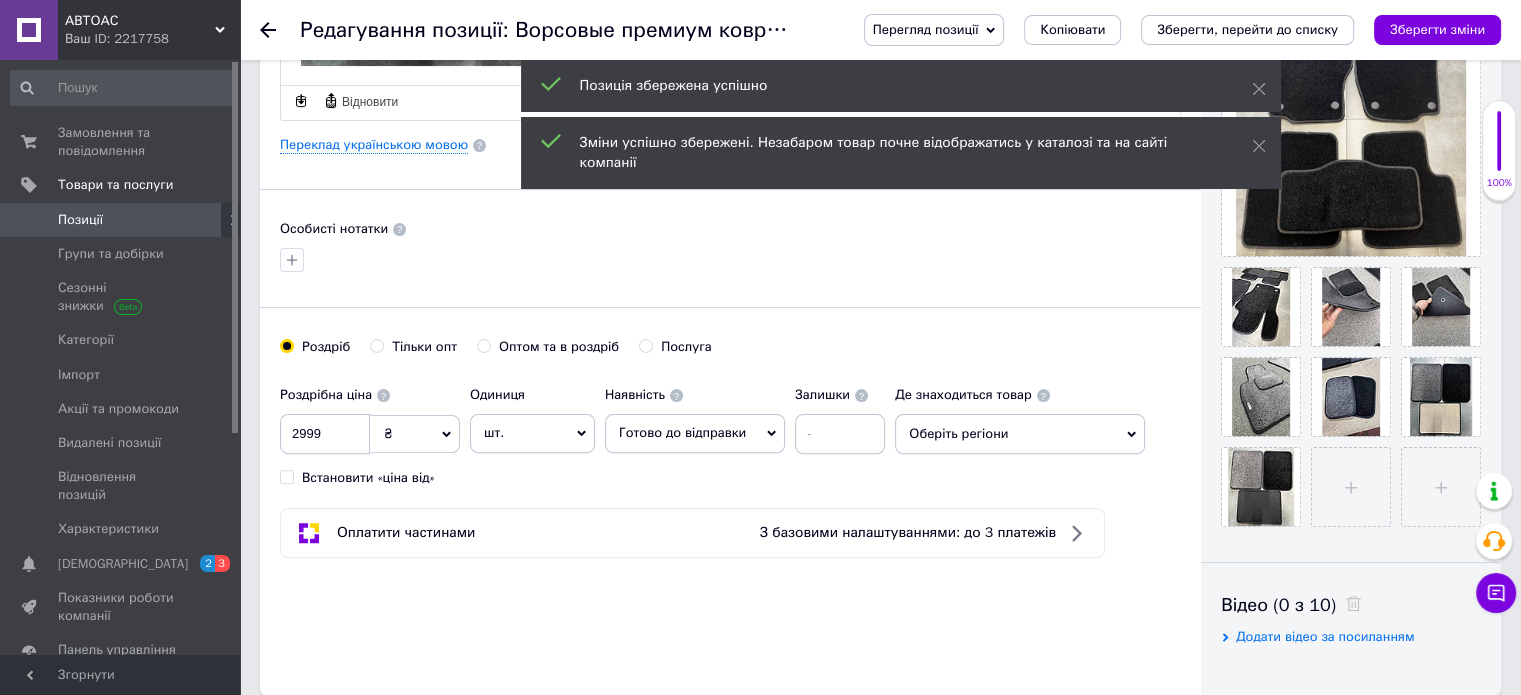 click on "Зберегти, перейти до списку" at bounding box center (1247, 29) 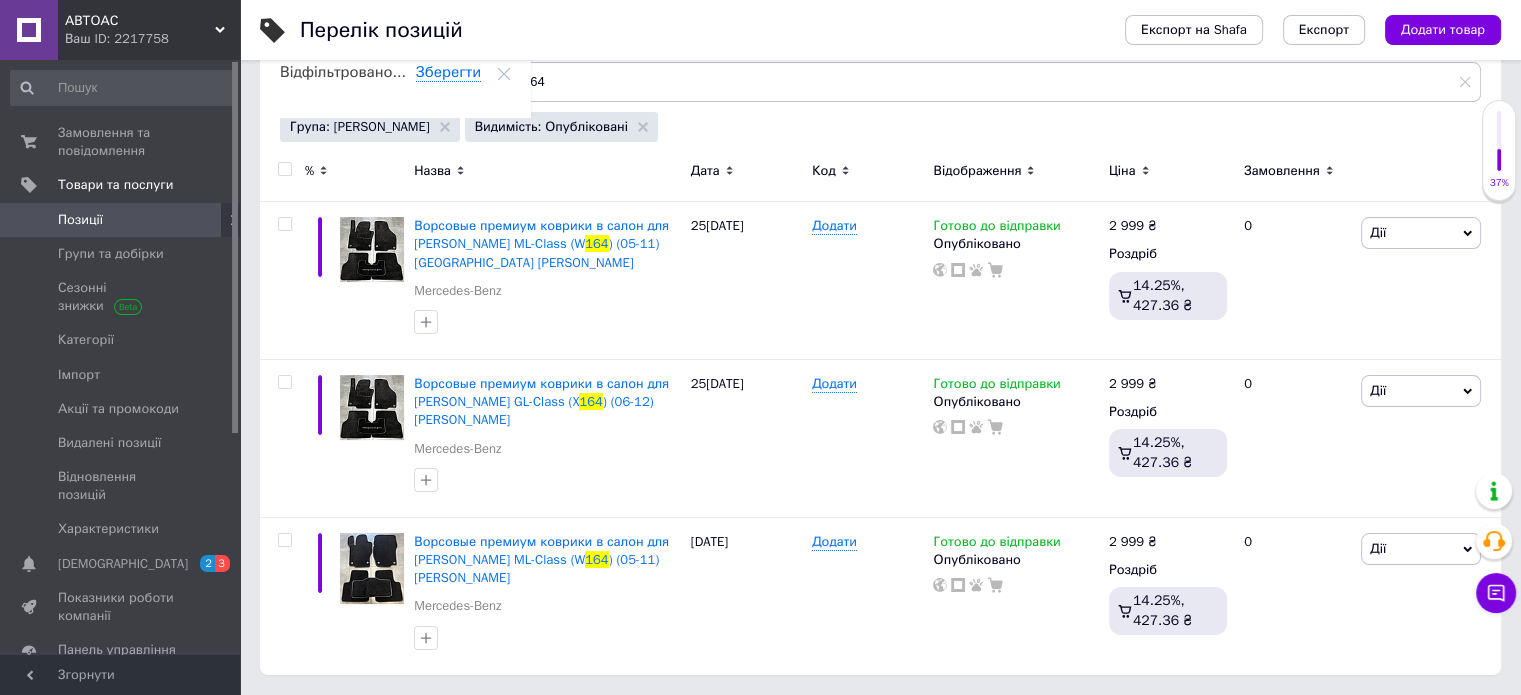 scroll, scrollTop: 0, scrollLeft: 0, axis: both 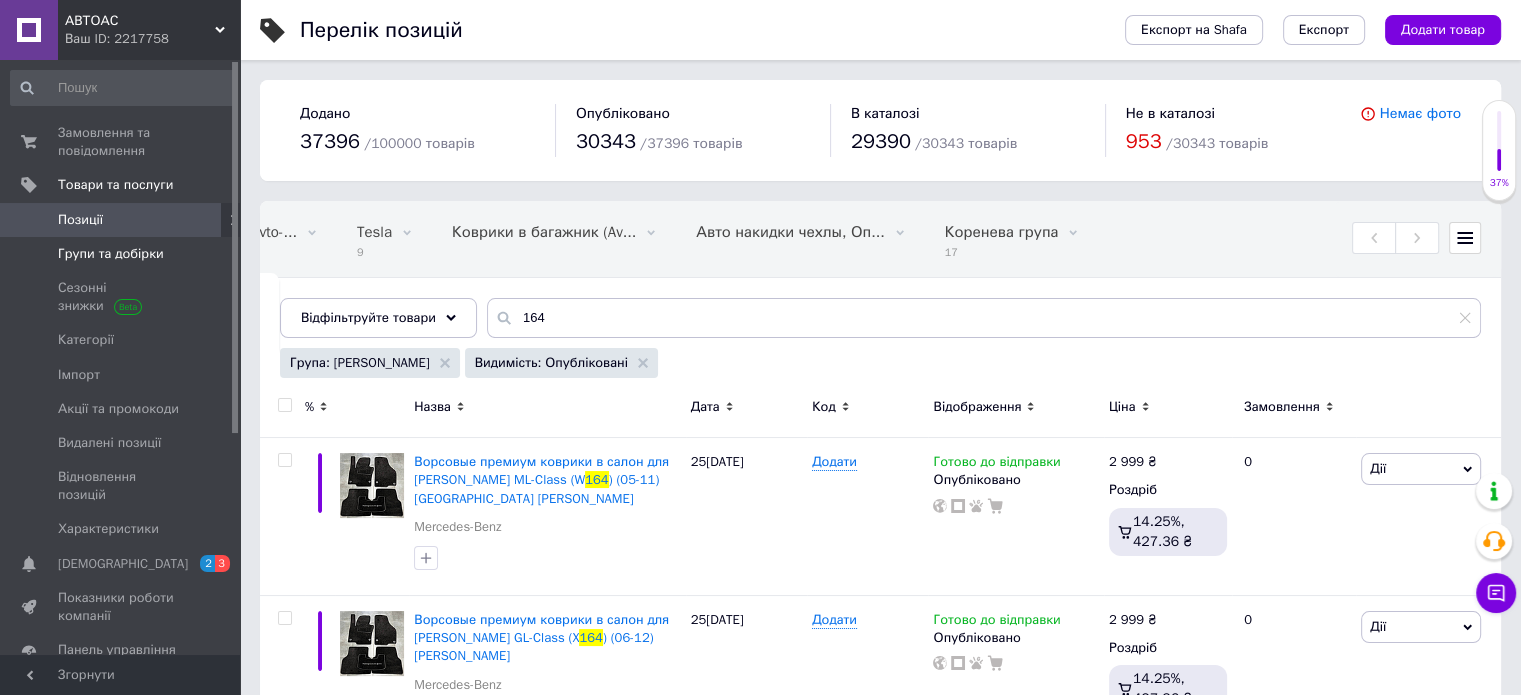 click on "Групи та добірки" at bounding box center (111, 254) 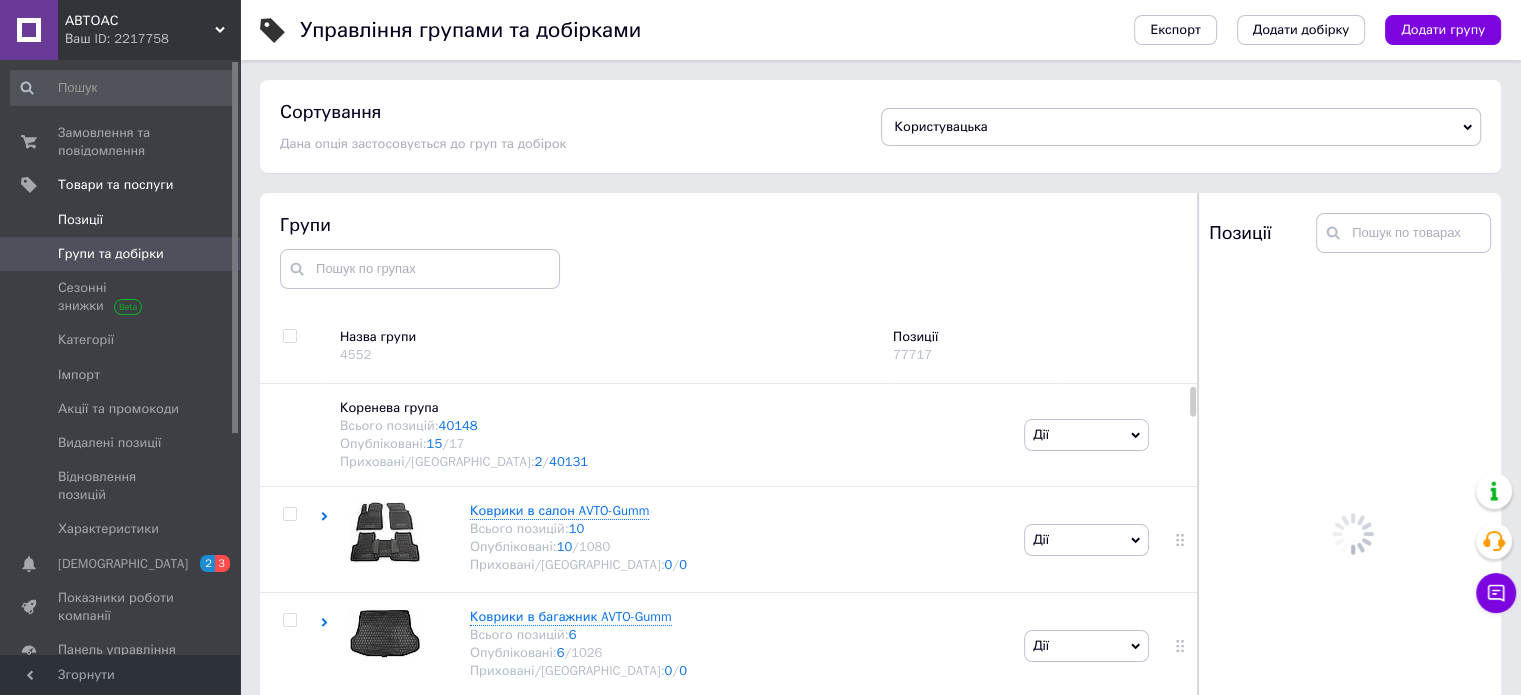 scroll, scrollTop: 113, scrollLeft: 0, axis: vertical 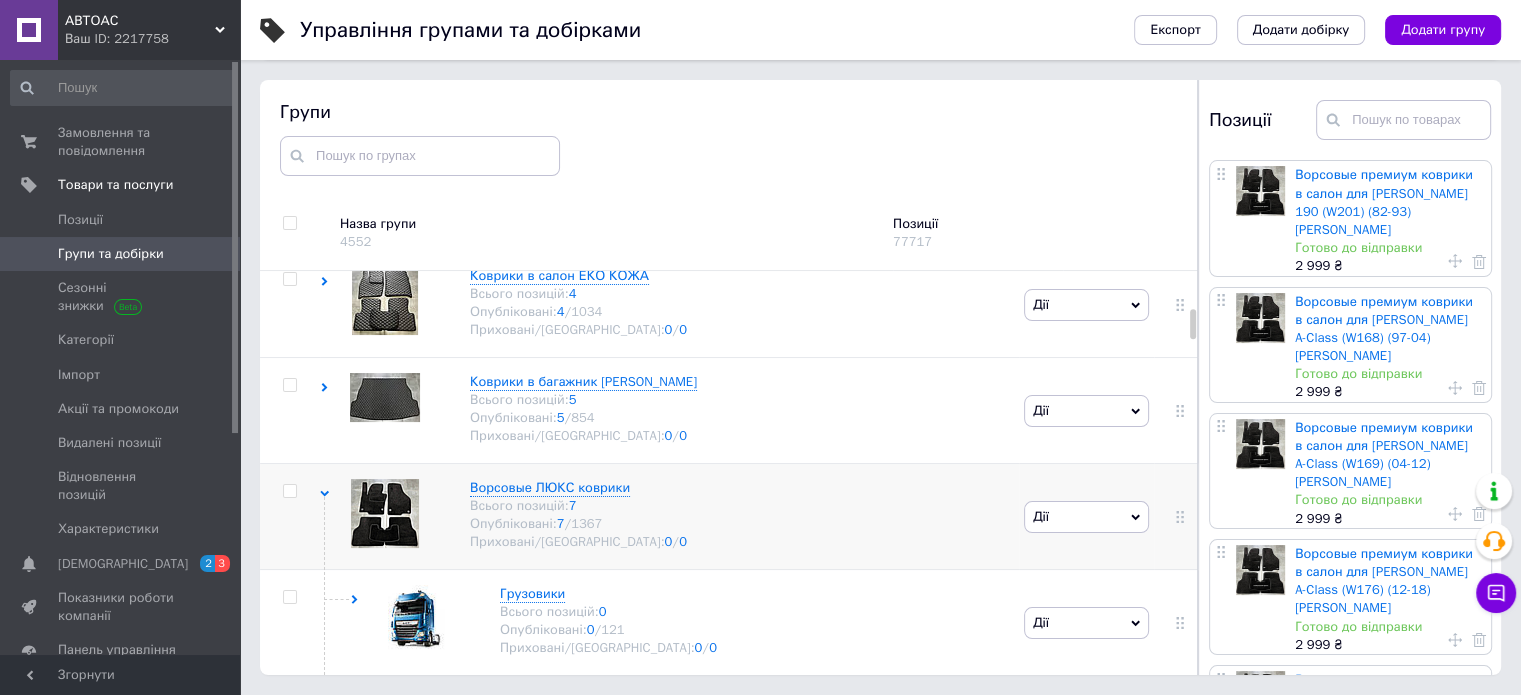 click at bounding box center [290, 491] 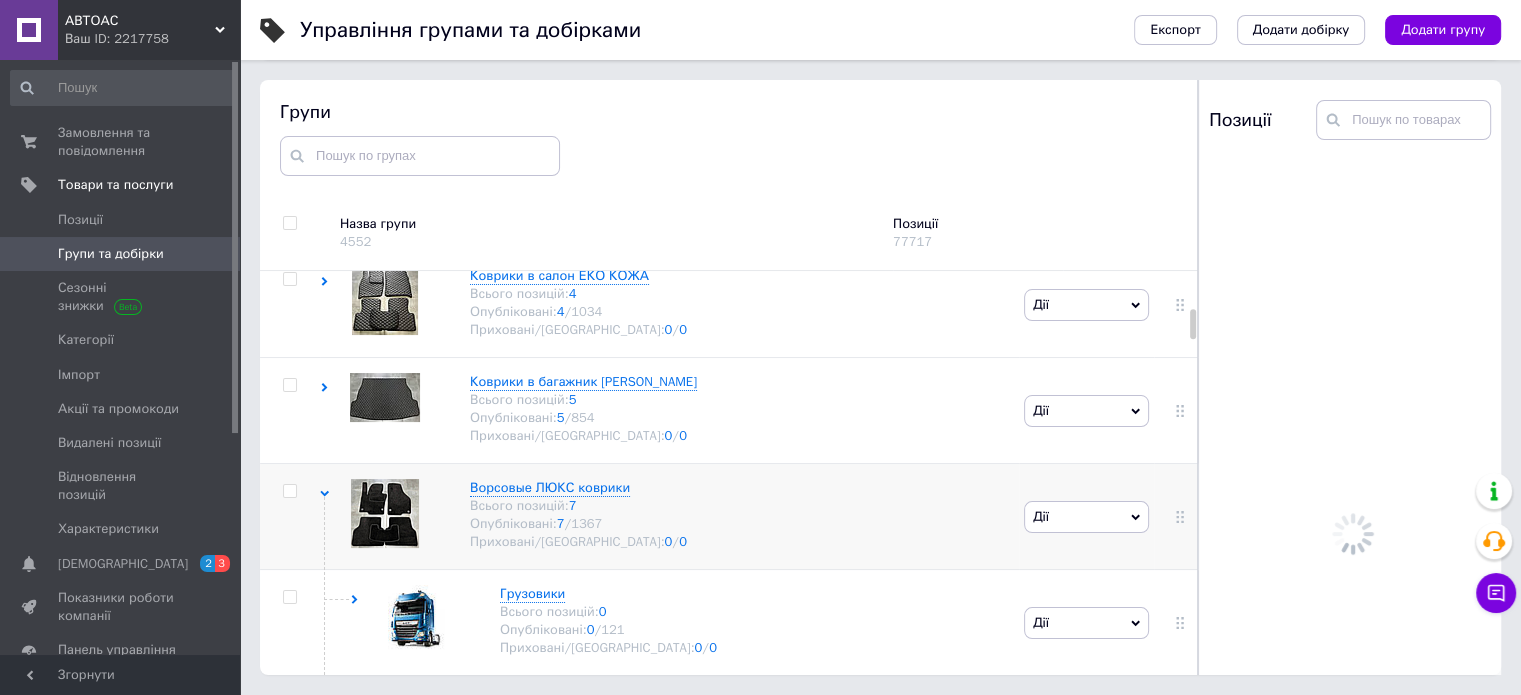 click 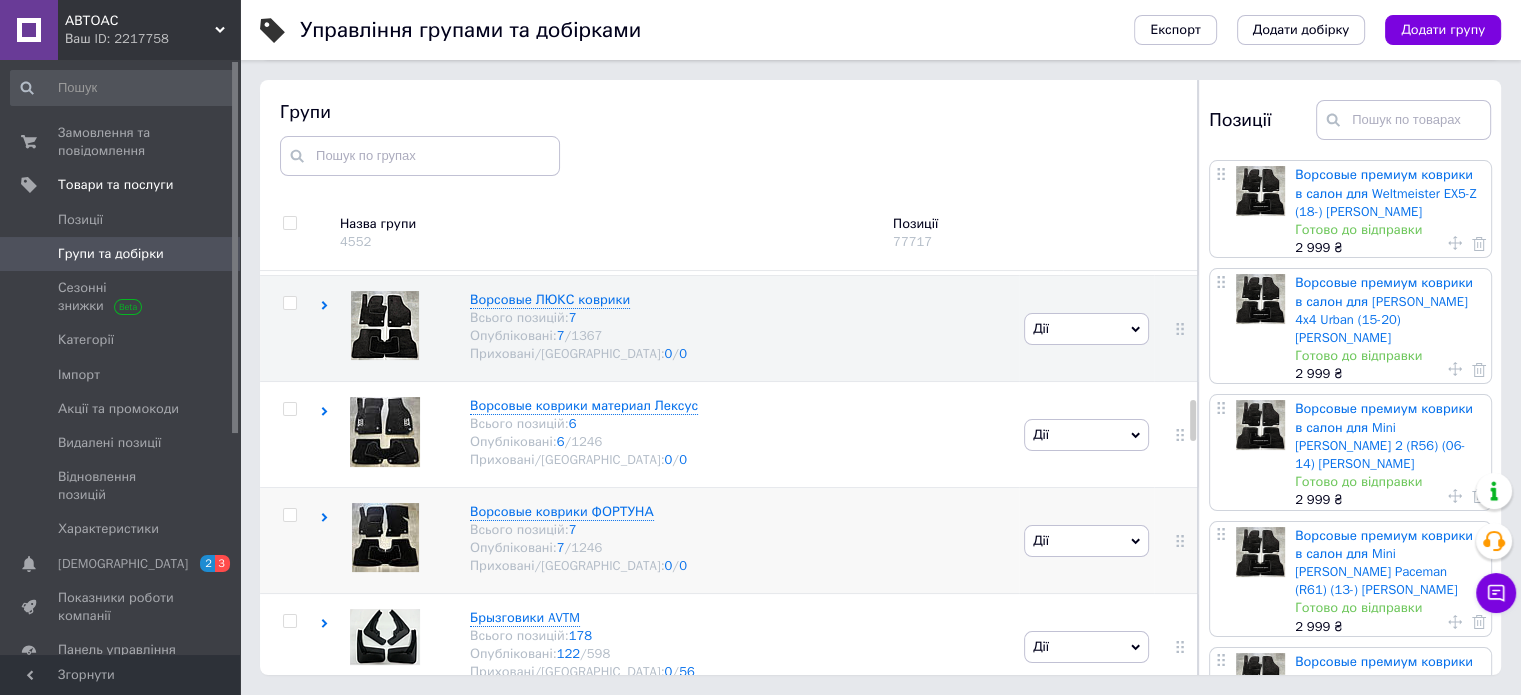 scroll, scrollTop: 1276, scrollLeft: 0, axis: vertical 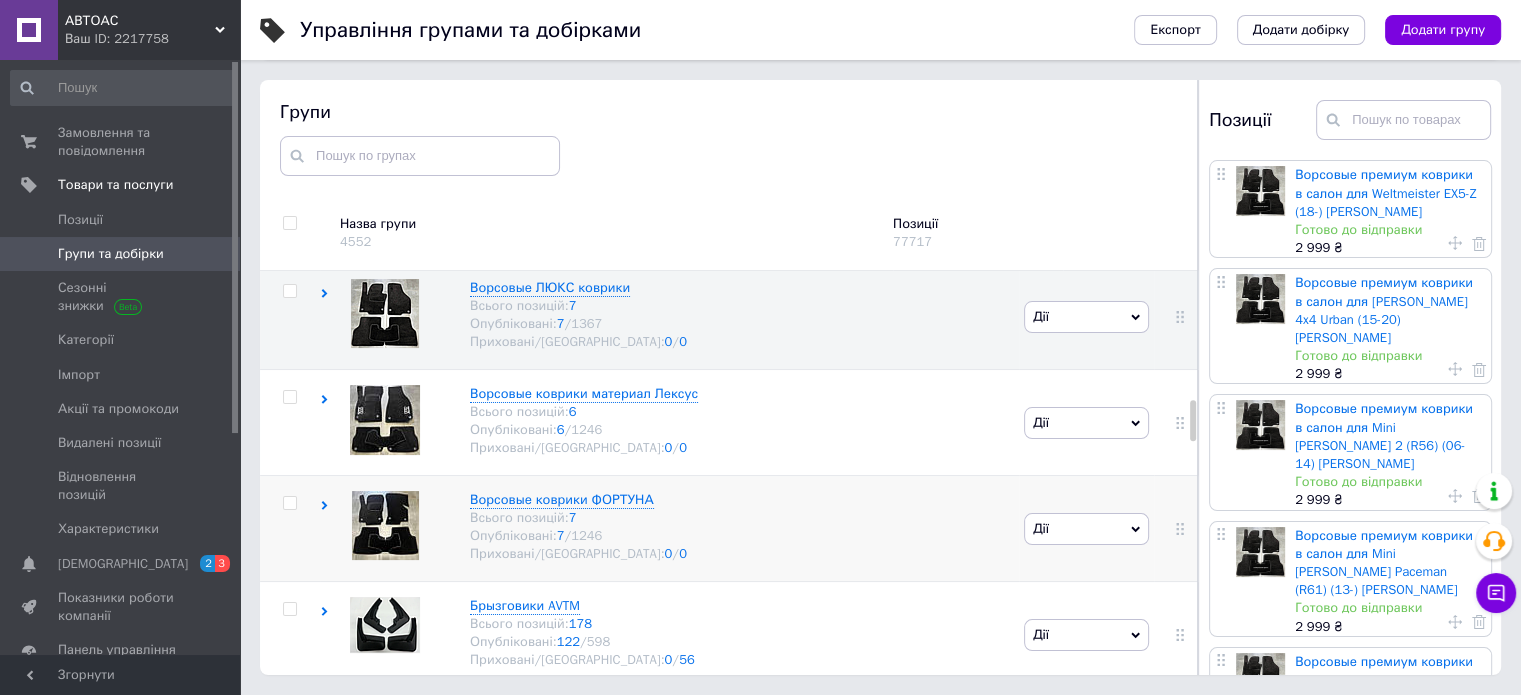 click on "Ворсовые коврики ФОРТУНА Всього позицій:  7 Опубліковані:  7  /  1246 Приховані/Видалені:  0  /  0" at bounding box center [669, 529] 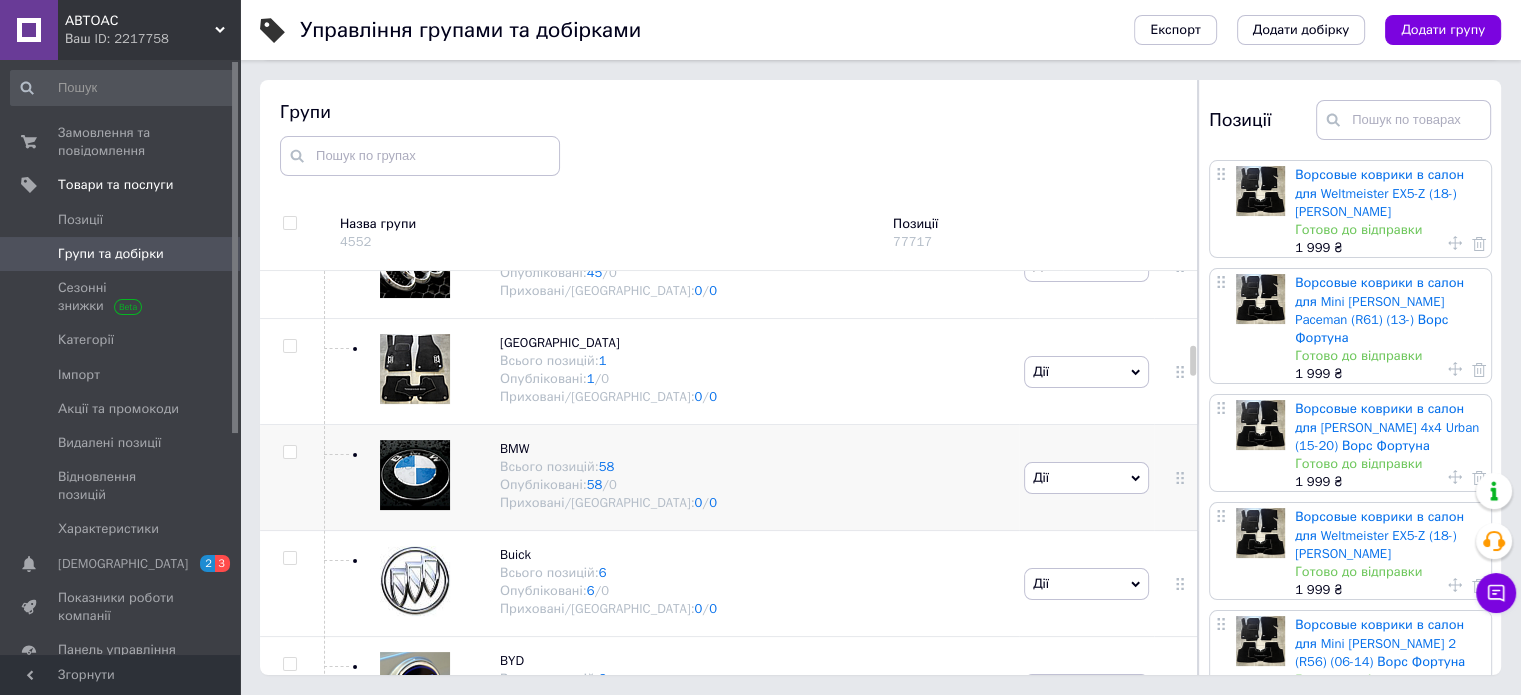 scroll, scrollTop: 2176, scrollLeft: 0, axis: vertical 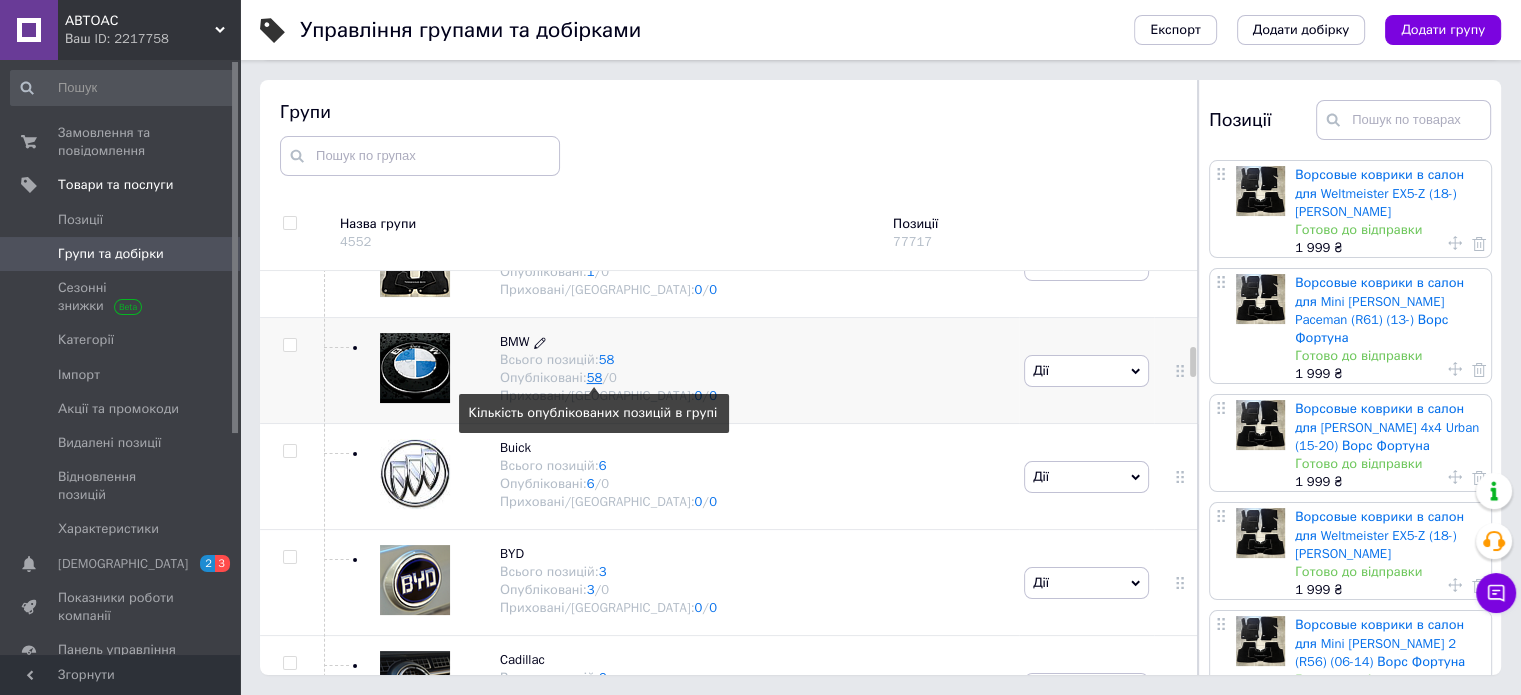 click on "58" at bounding box center [595, 377] 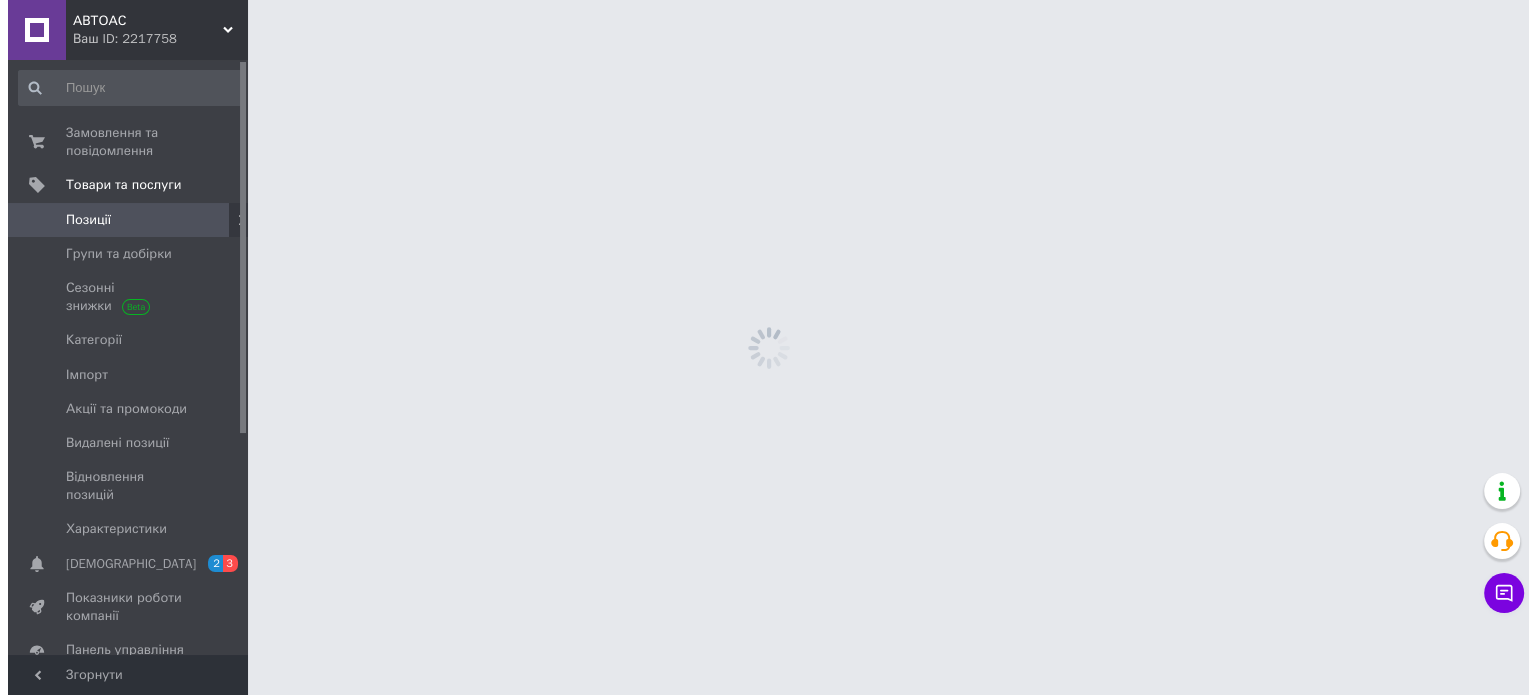 scroll, scrollTop: 0, scrollLeft: 0, axis: both 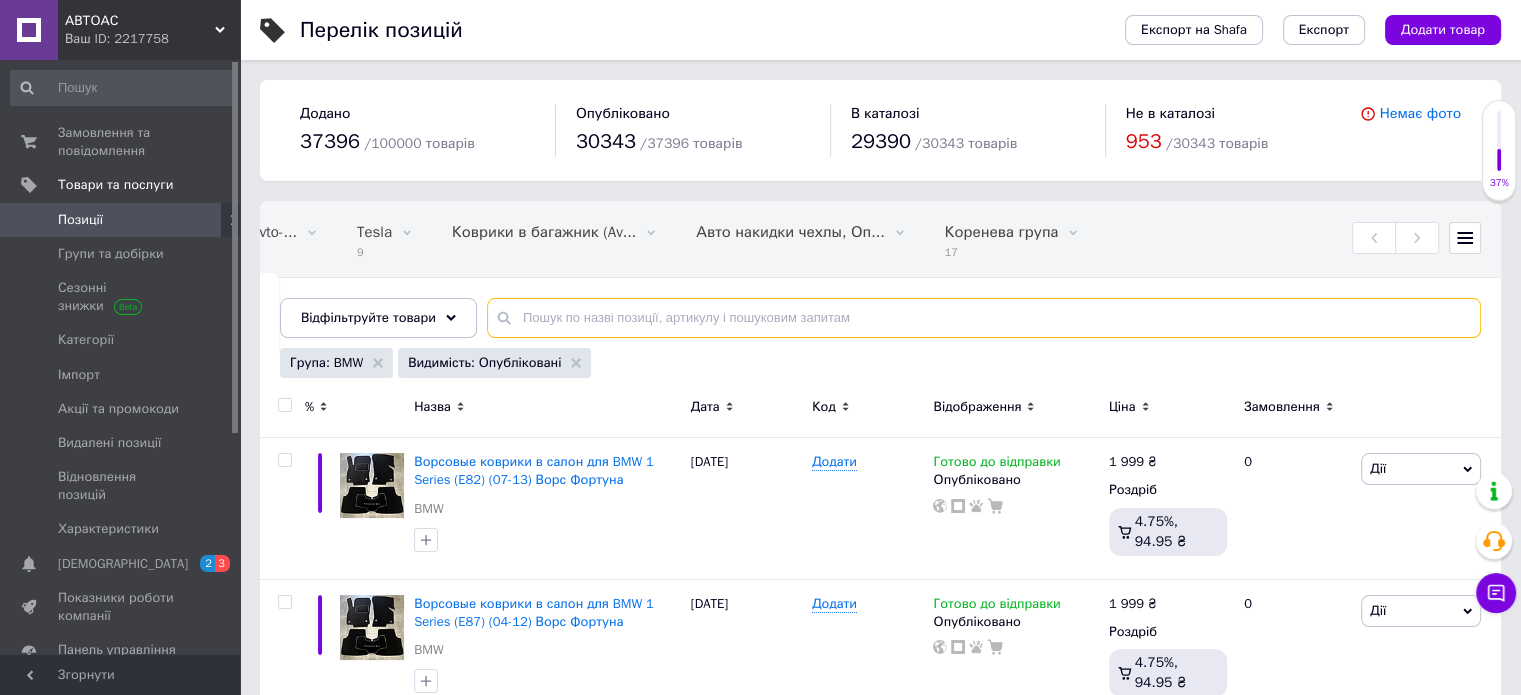 click at bounding box center [984, 318] 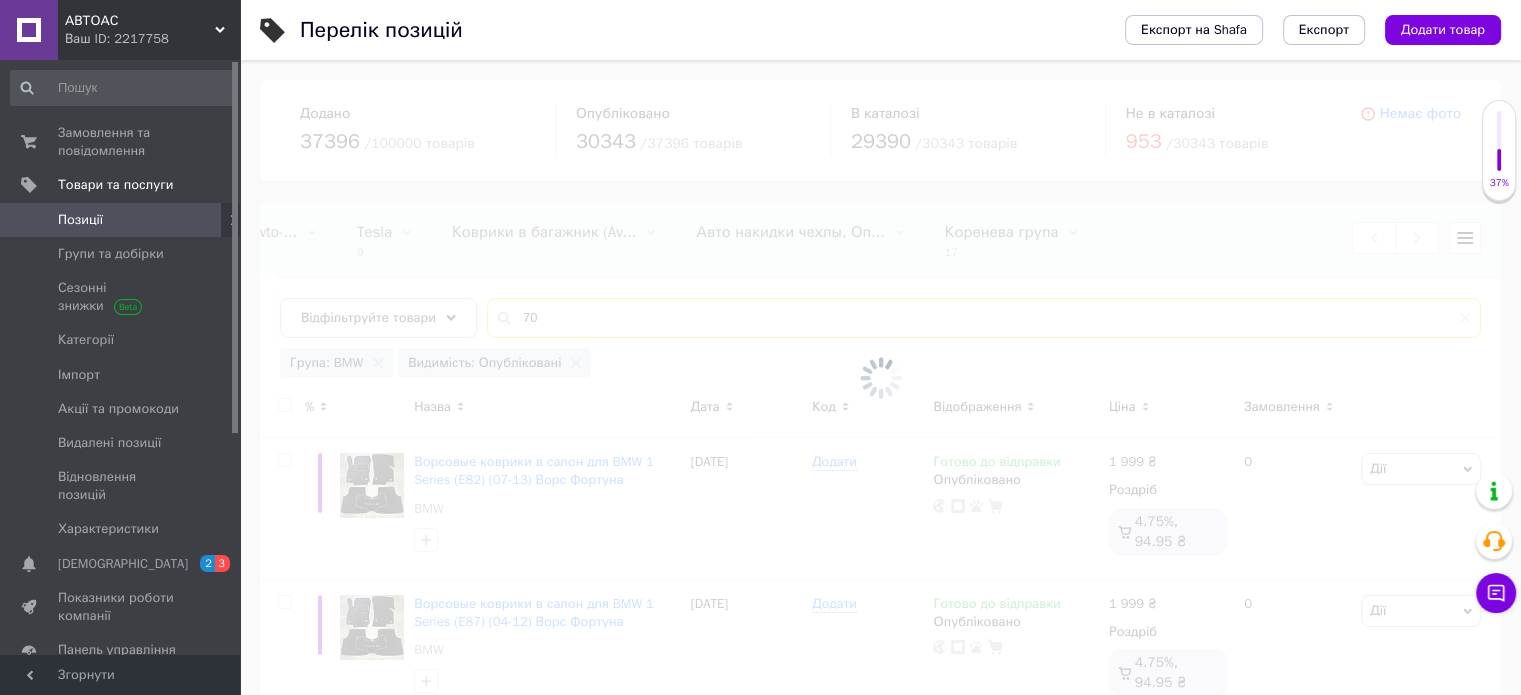 scroll, scrollTop: 0, scrollLeft: 237, axis: horizontal 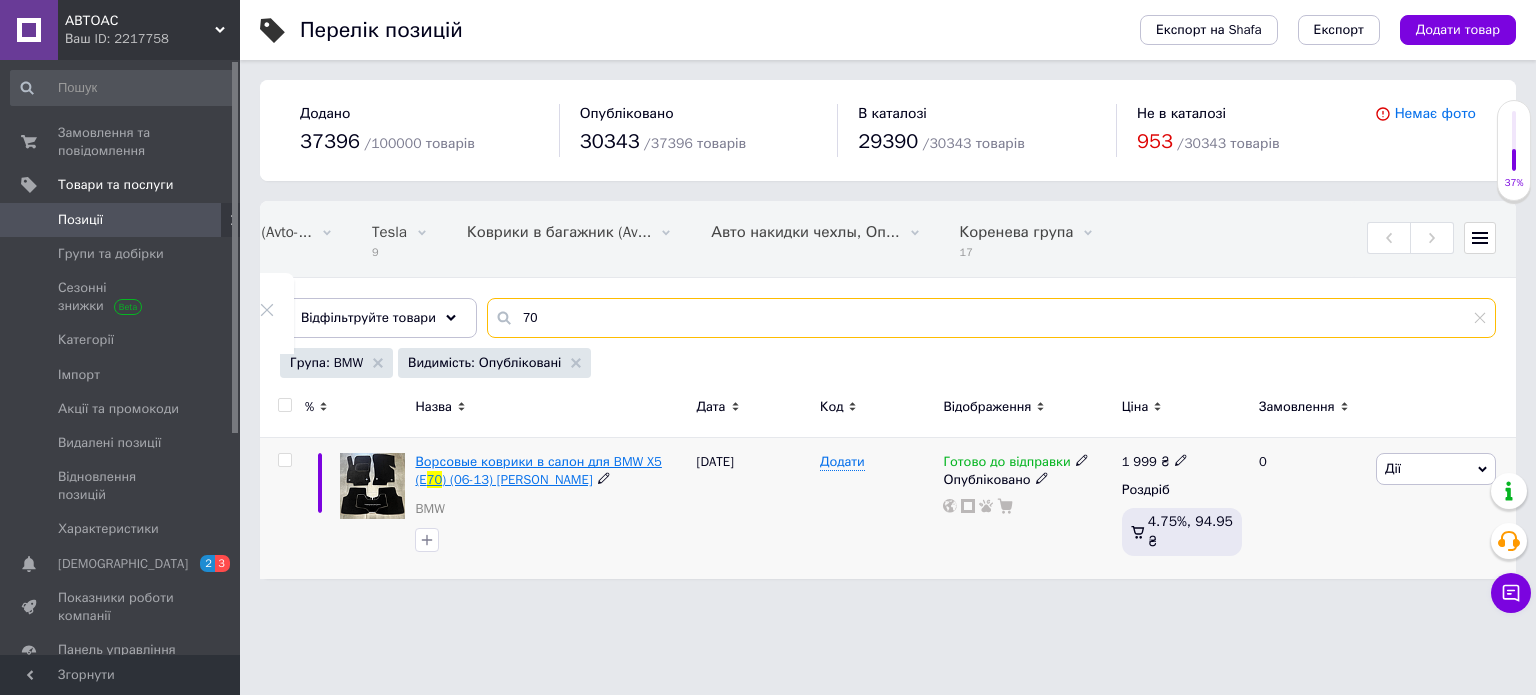 type on "70" 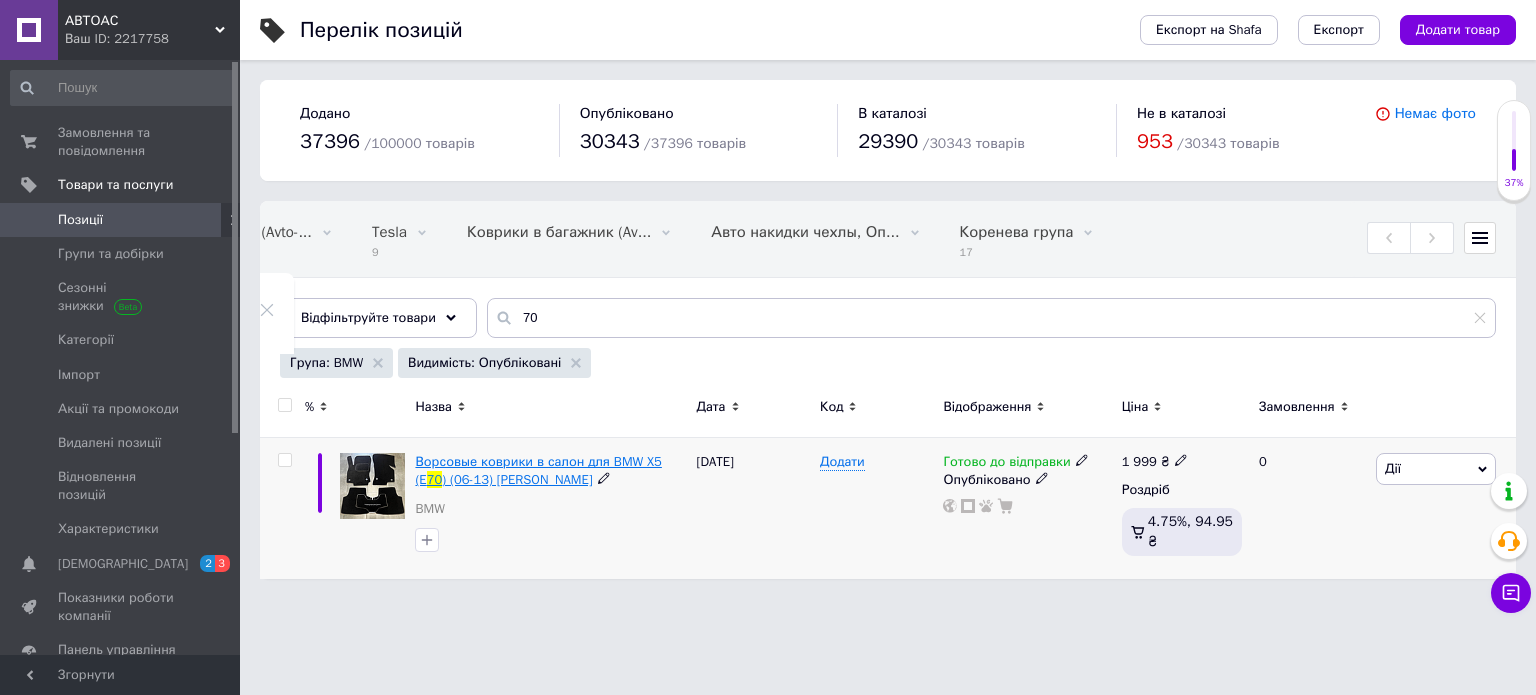 click on "Ворсовые коврики в салон для BMW X5 (E" at bounding box center [538, 470] 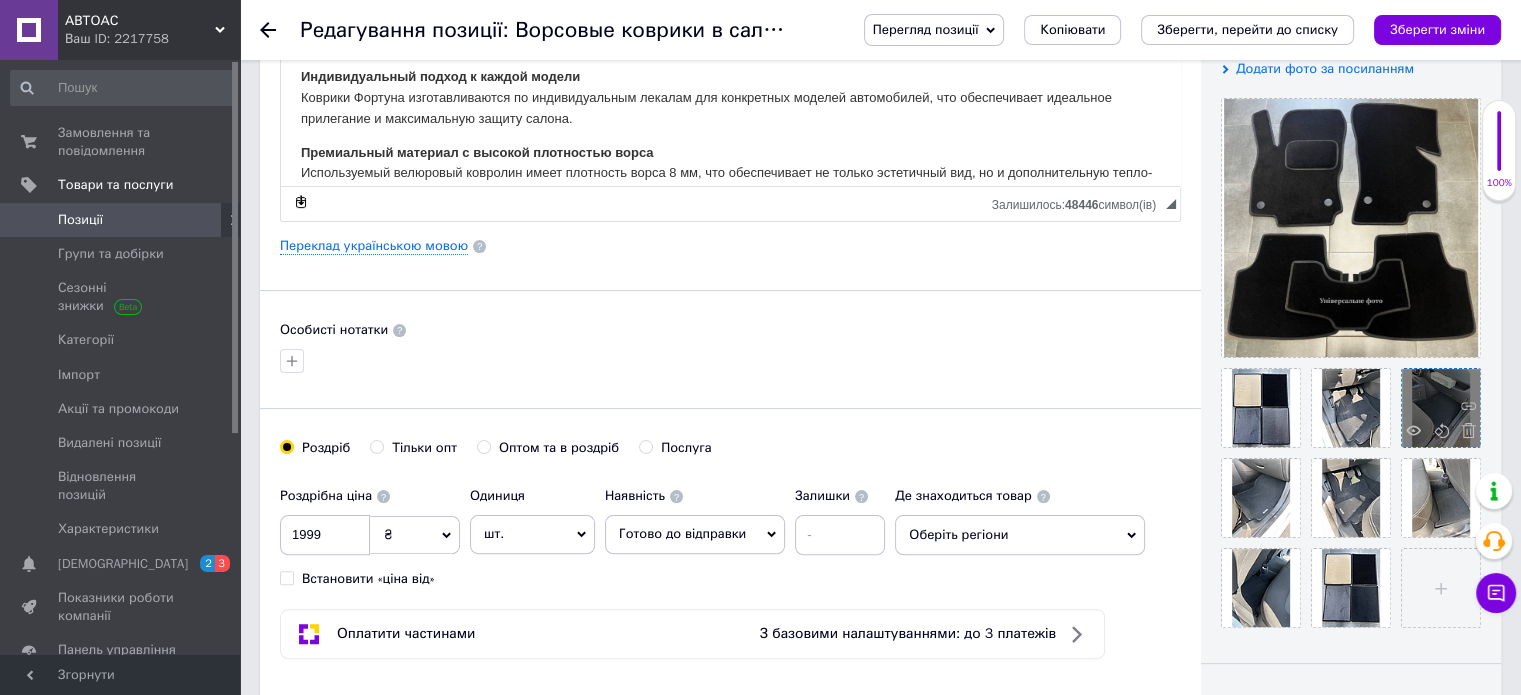 scroll, scrollTop: 400, scrollLeft: 0, axis: vertical 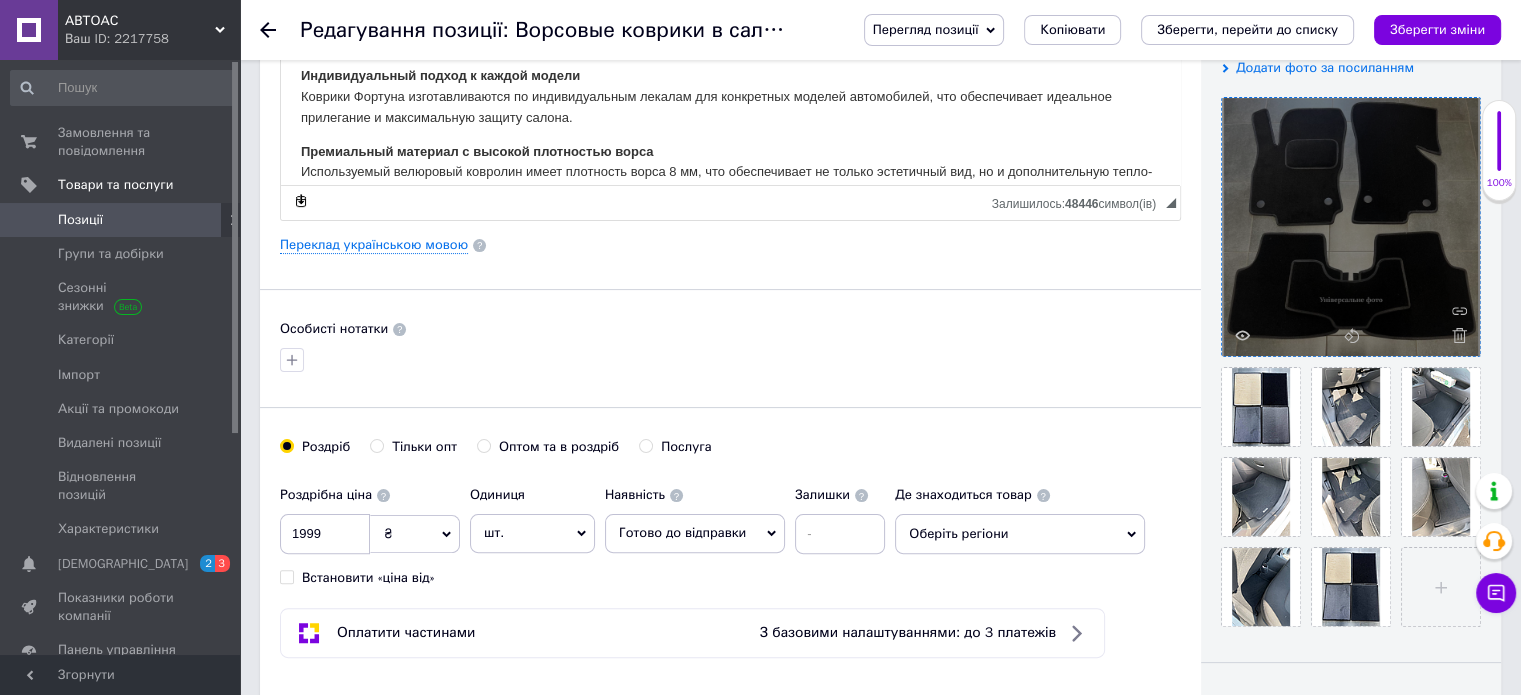 click 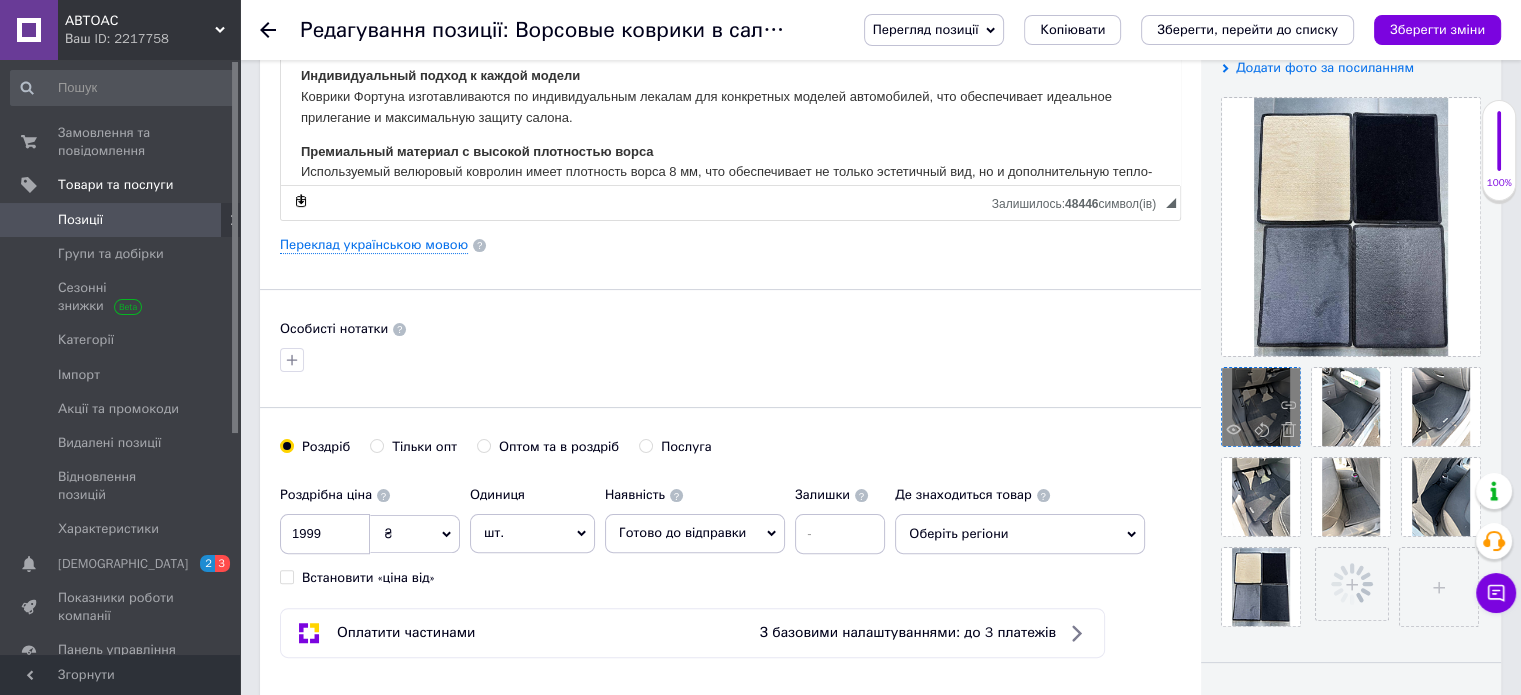 click at bounding box center (1283, 432) 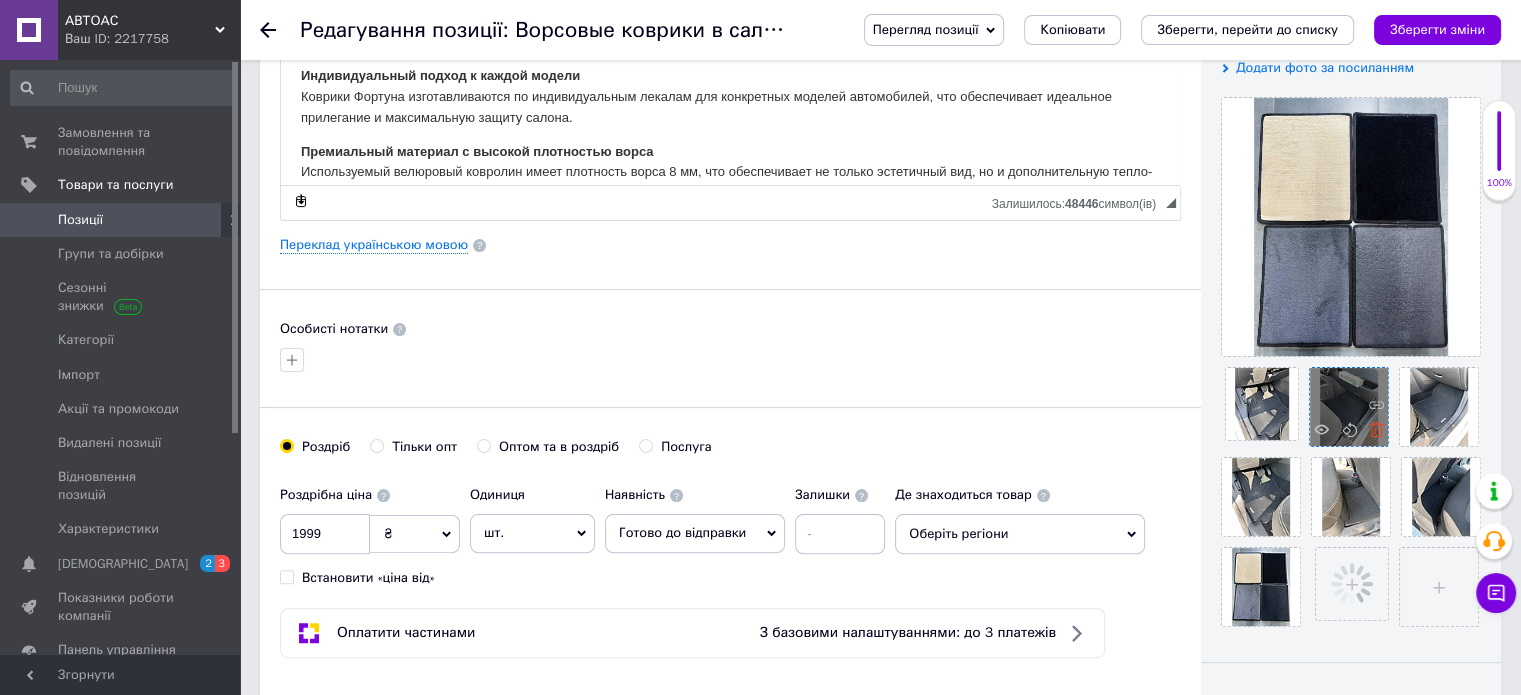 click 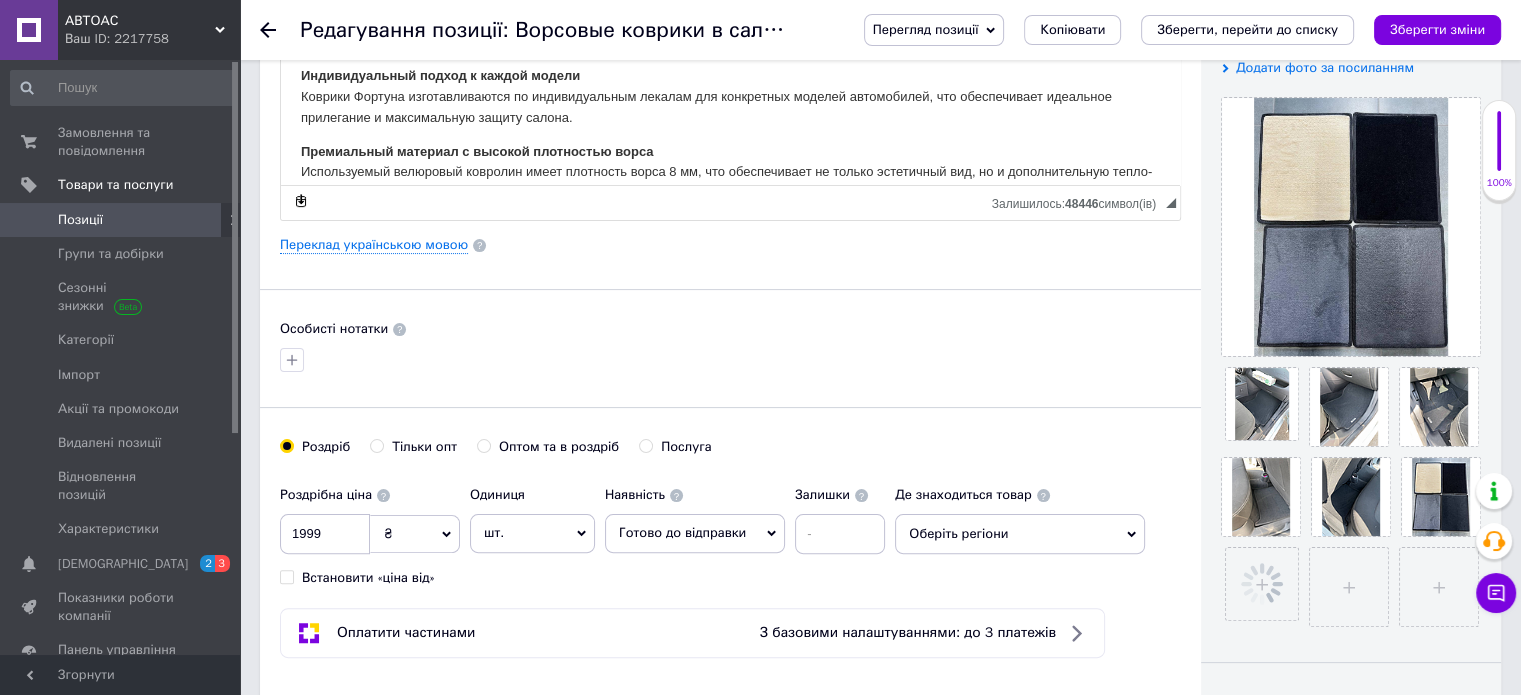 click at bounding box center [1349, 407] 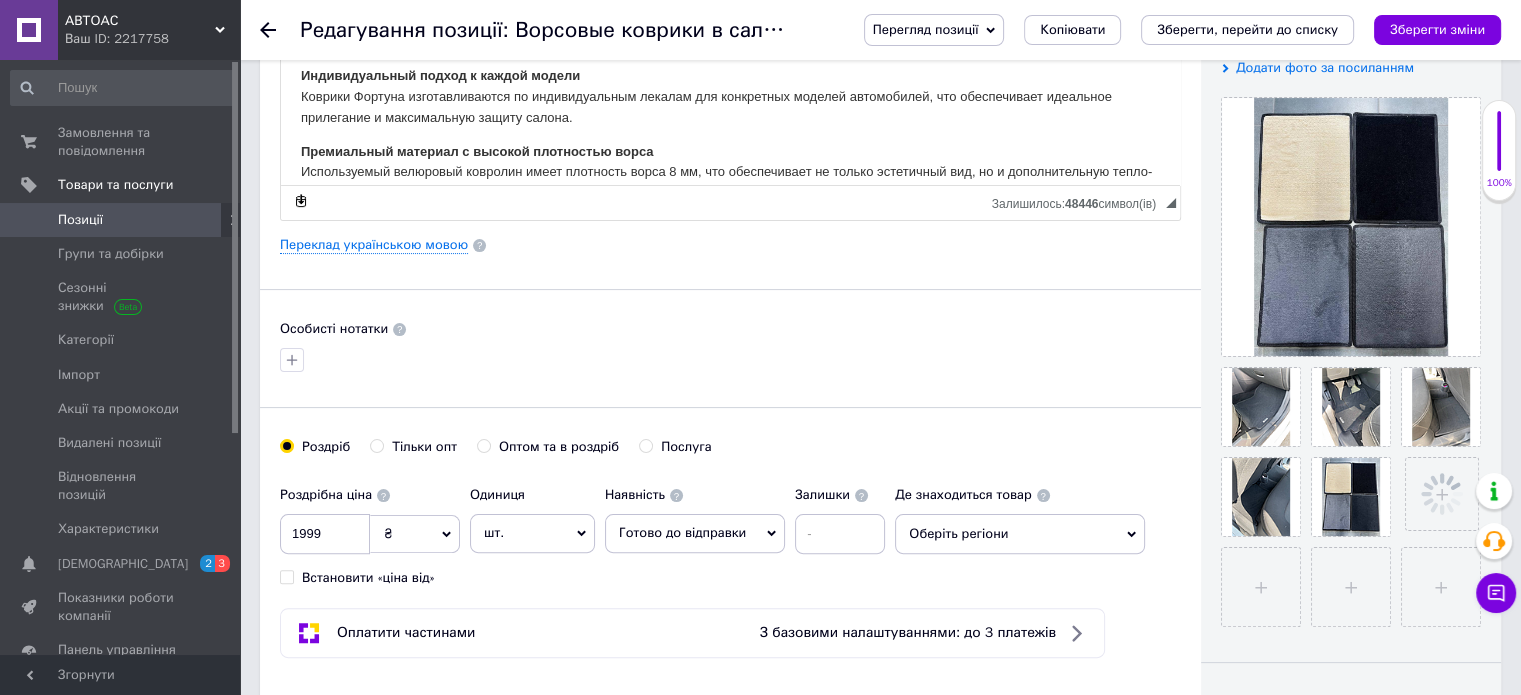 click 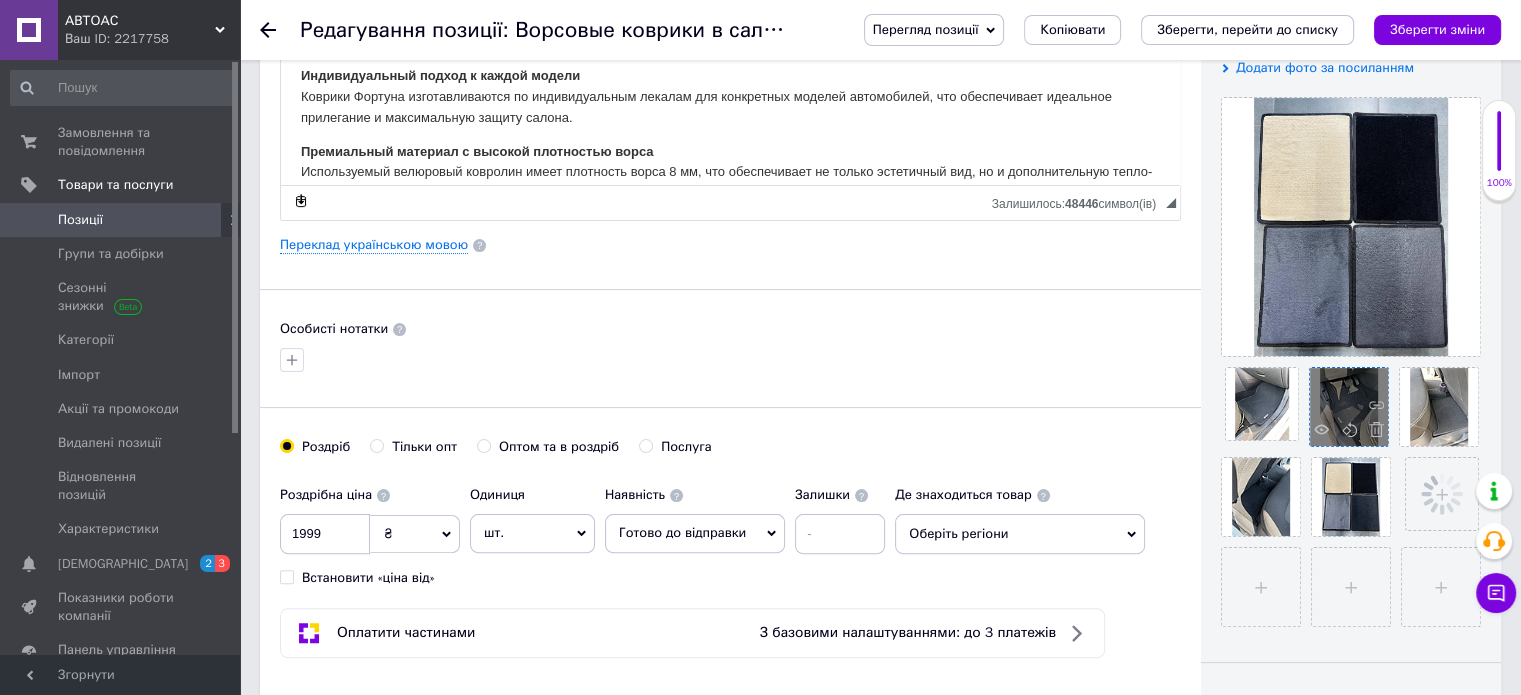 click 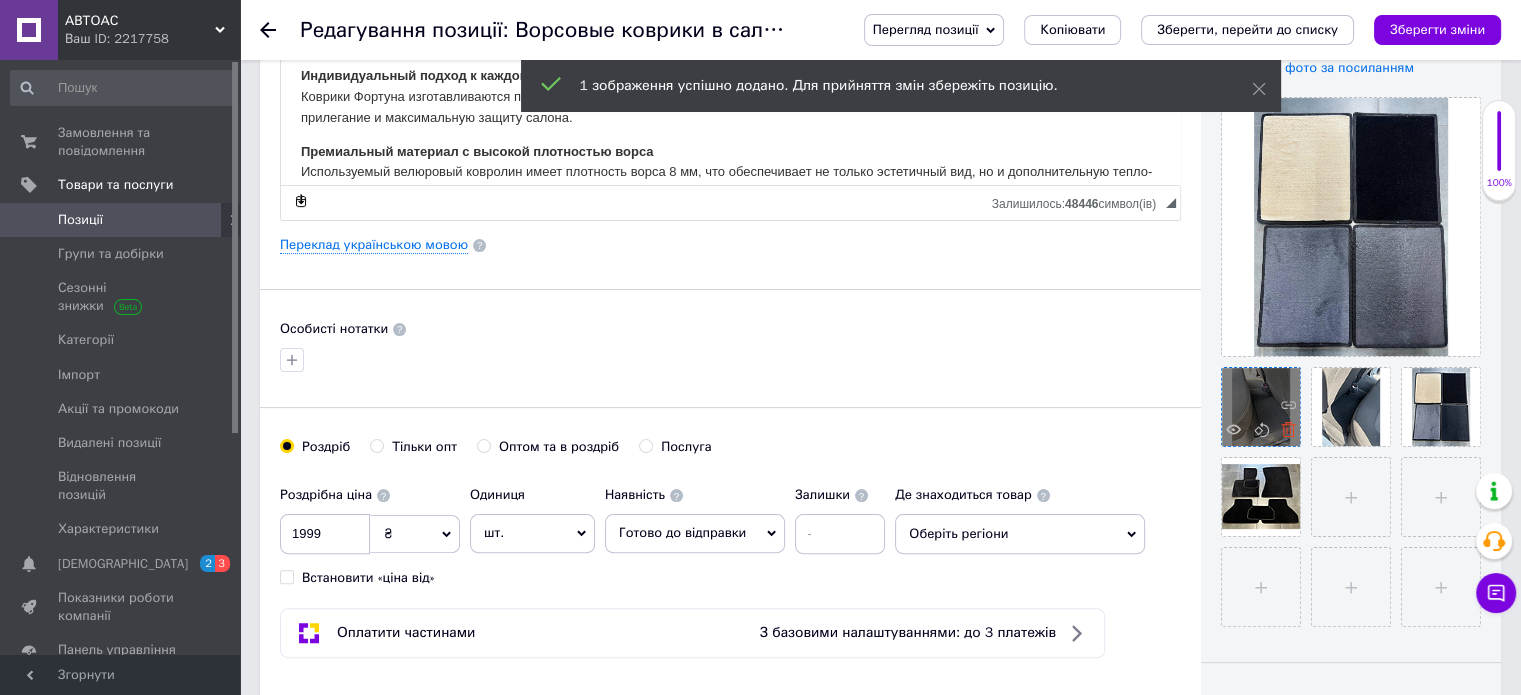 click 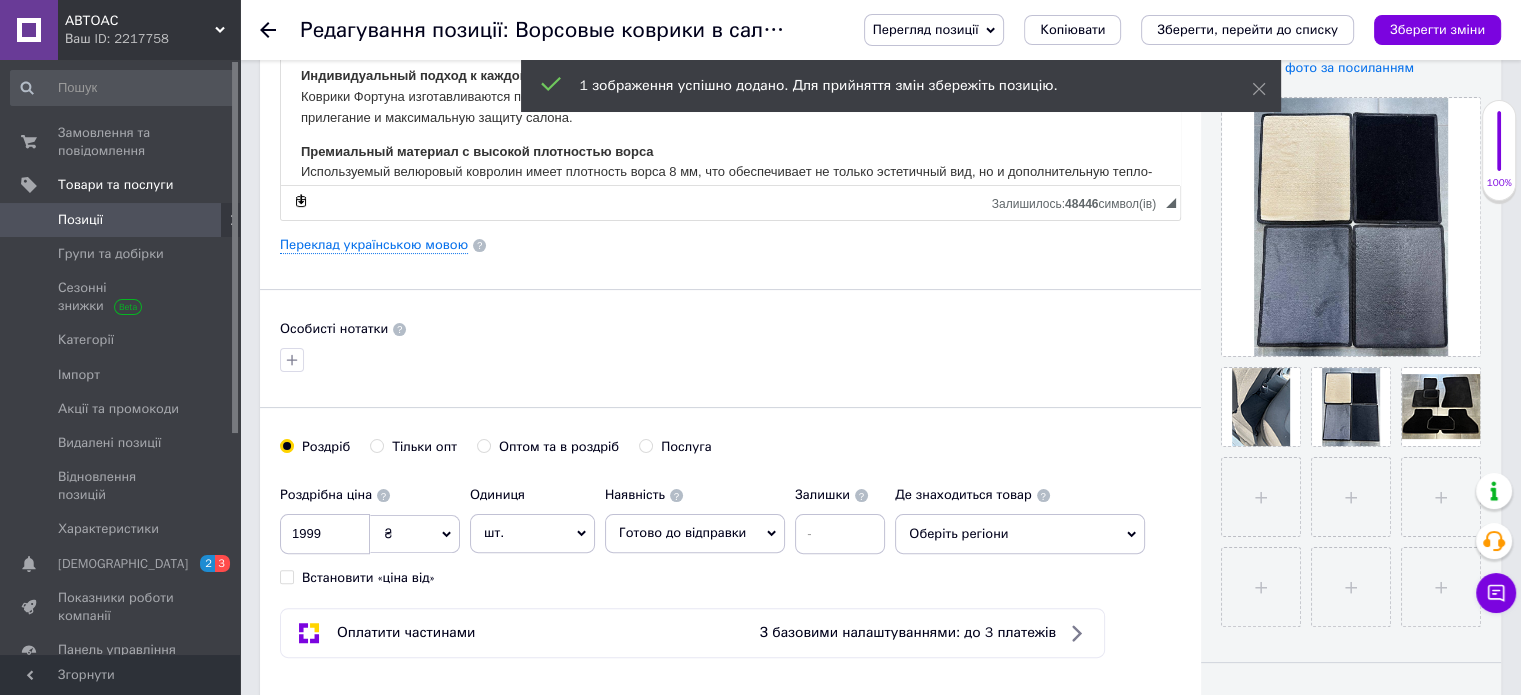 click 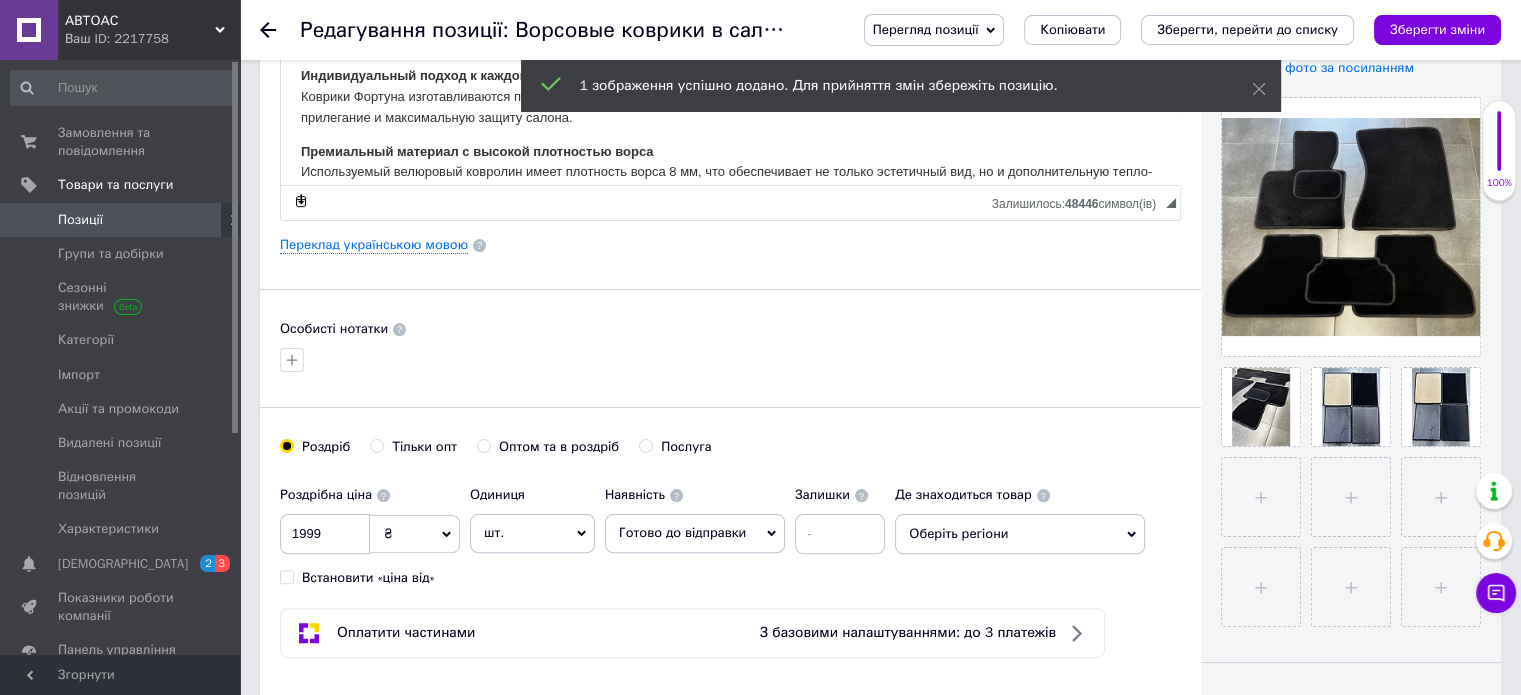 click on "Зберегти зміни" at bounding box center (1437, 29) 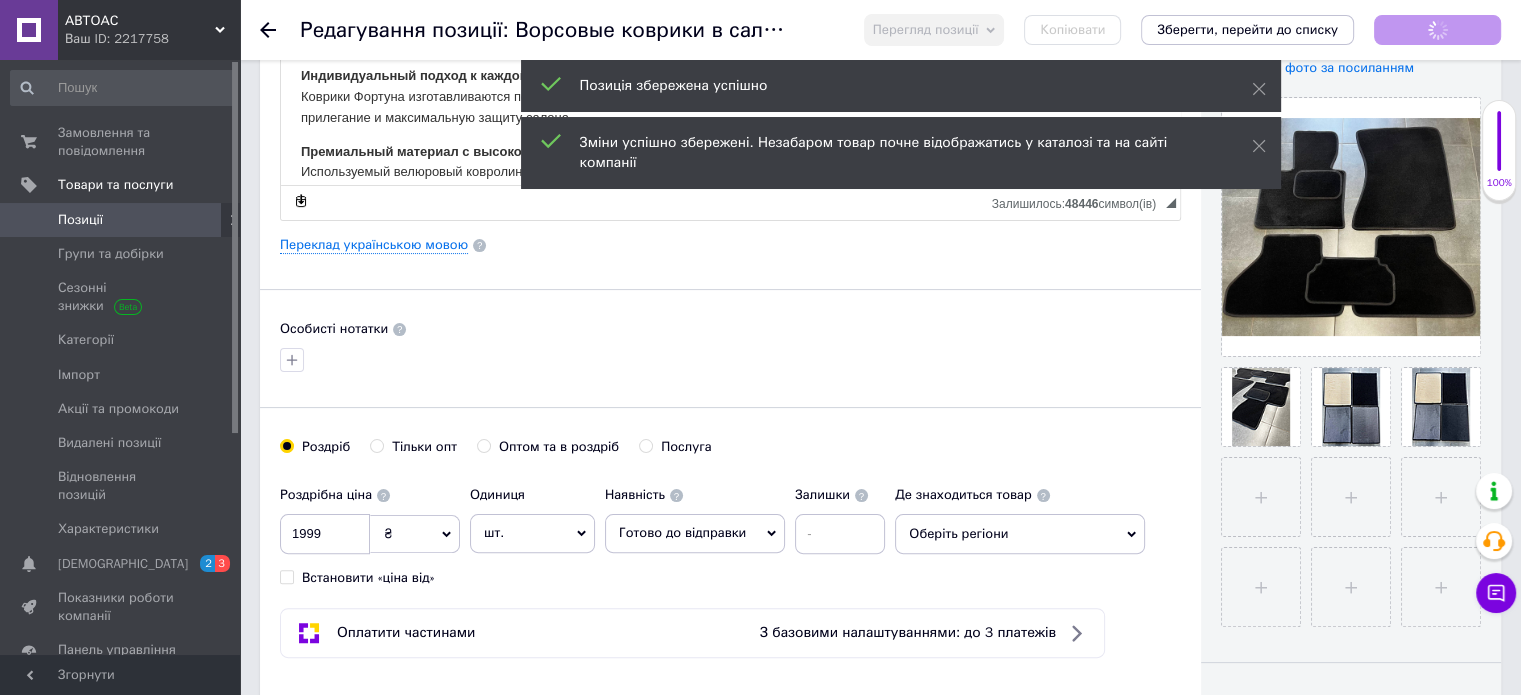 click on "Зберегти, перейти до списку" at bounding box center [1247, 29] 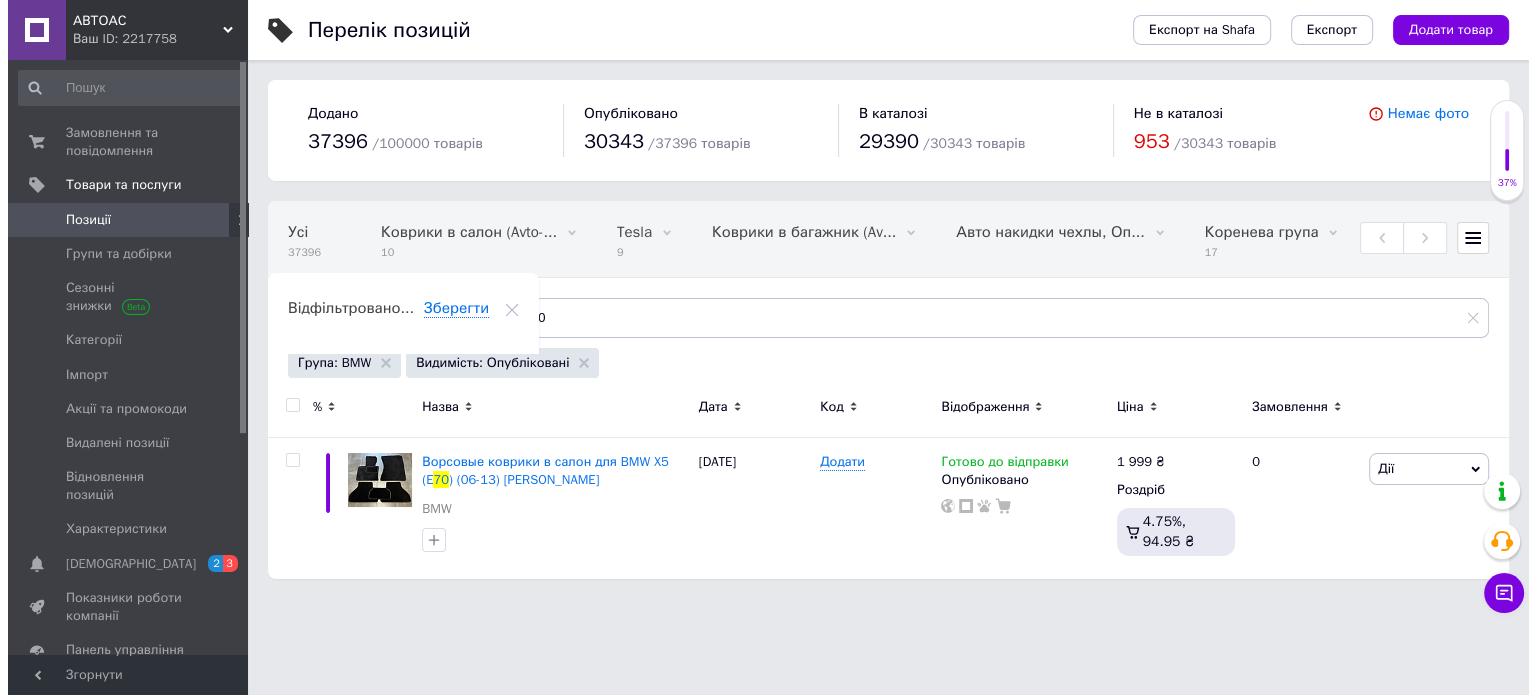 scroll, scrollTop: 0, scrollLeft: 0, axis: both 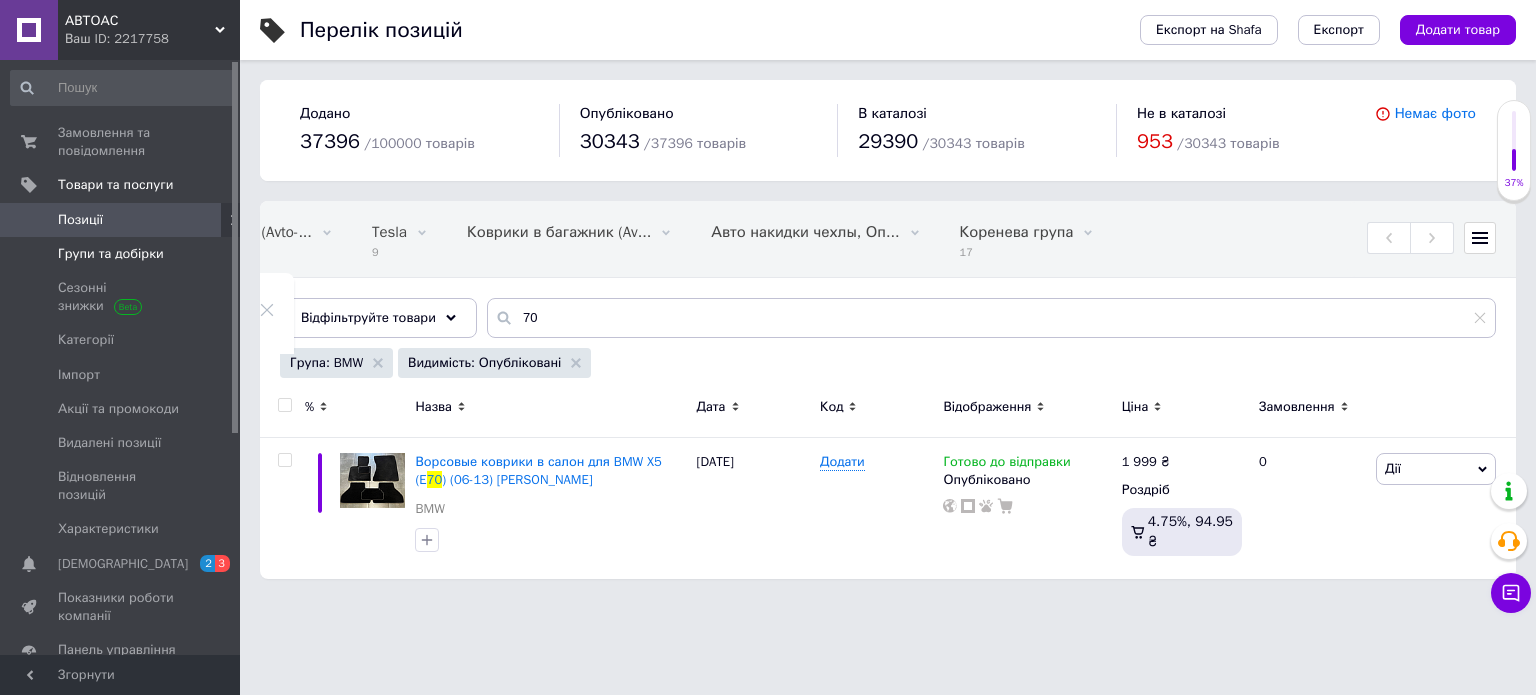 click on "Групи та добірки" at bounding box center [111, 254] 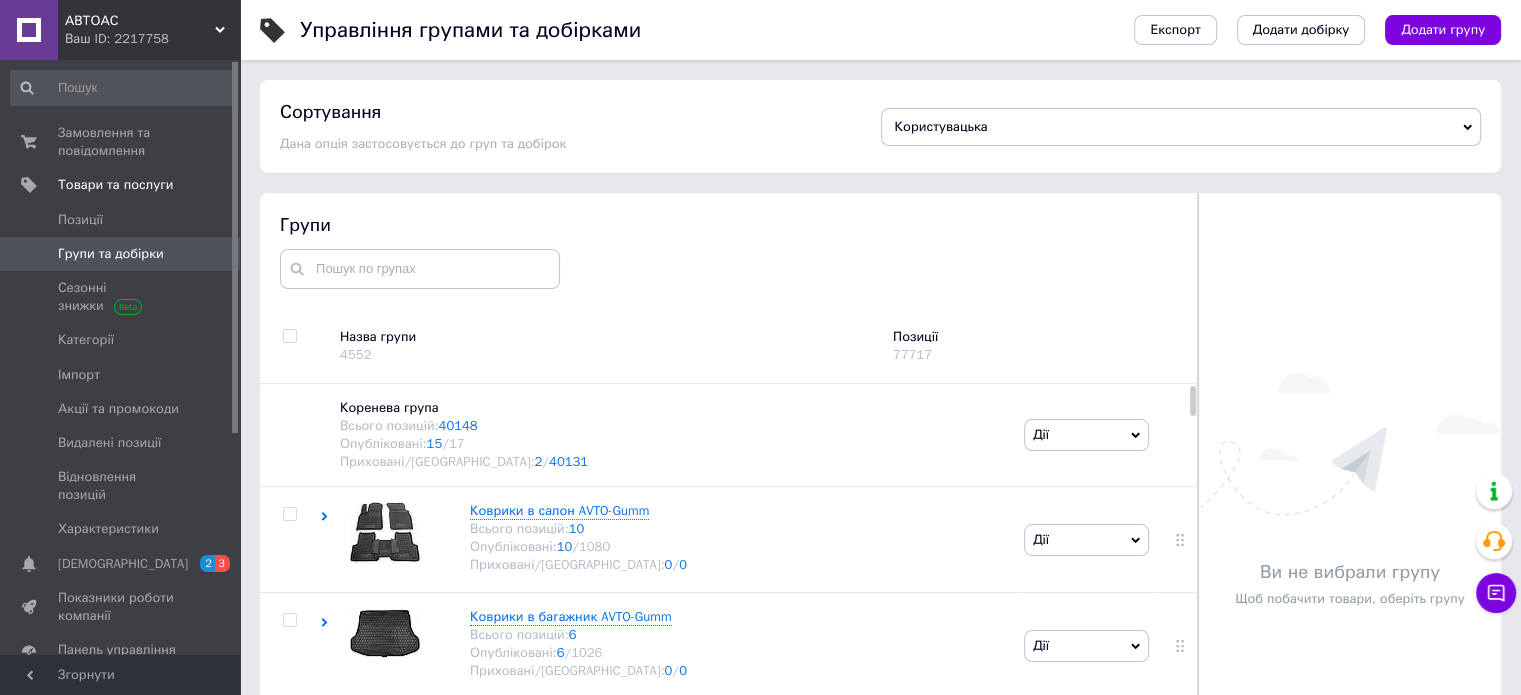 scroll, scrollTop: 113, scrollLeft: 0, axis: vertical 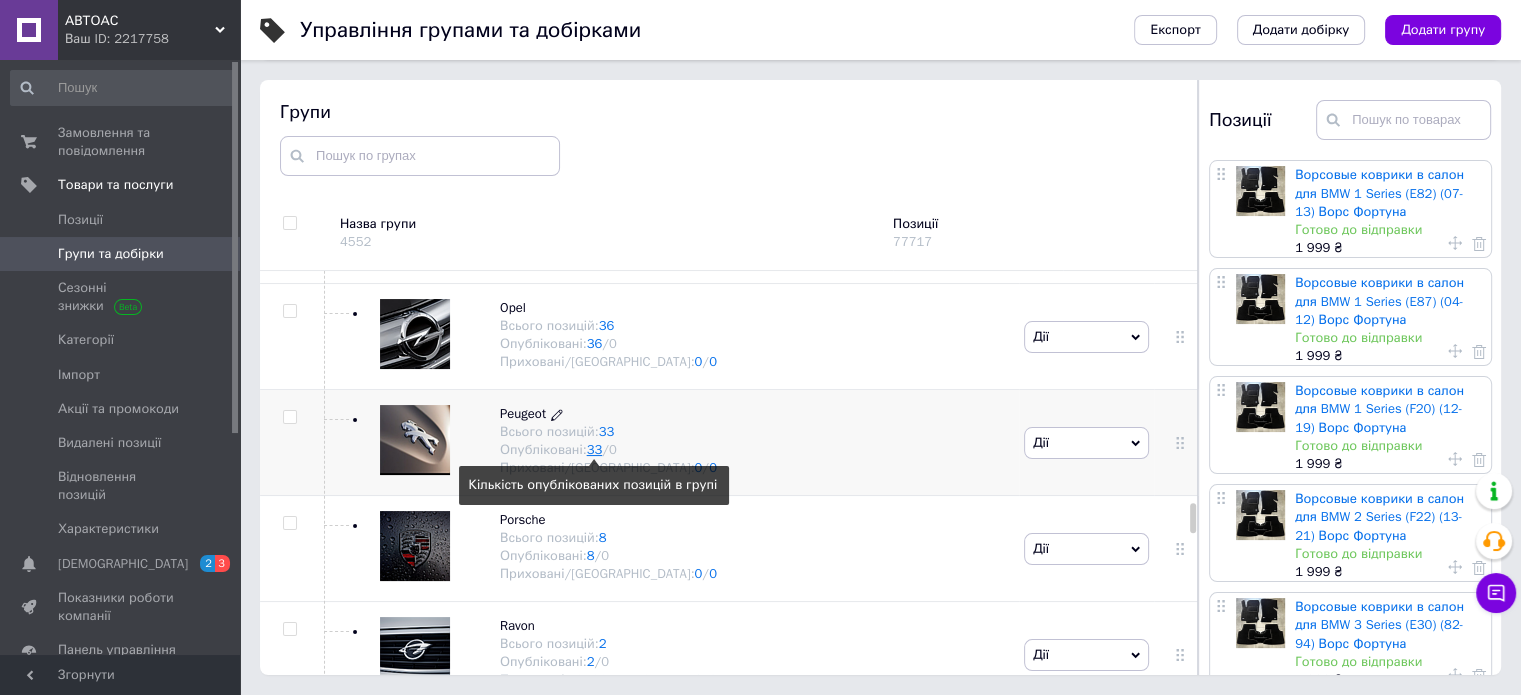 click on "33" at bounding box center (595, 449) 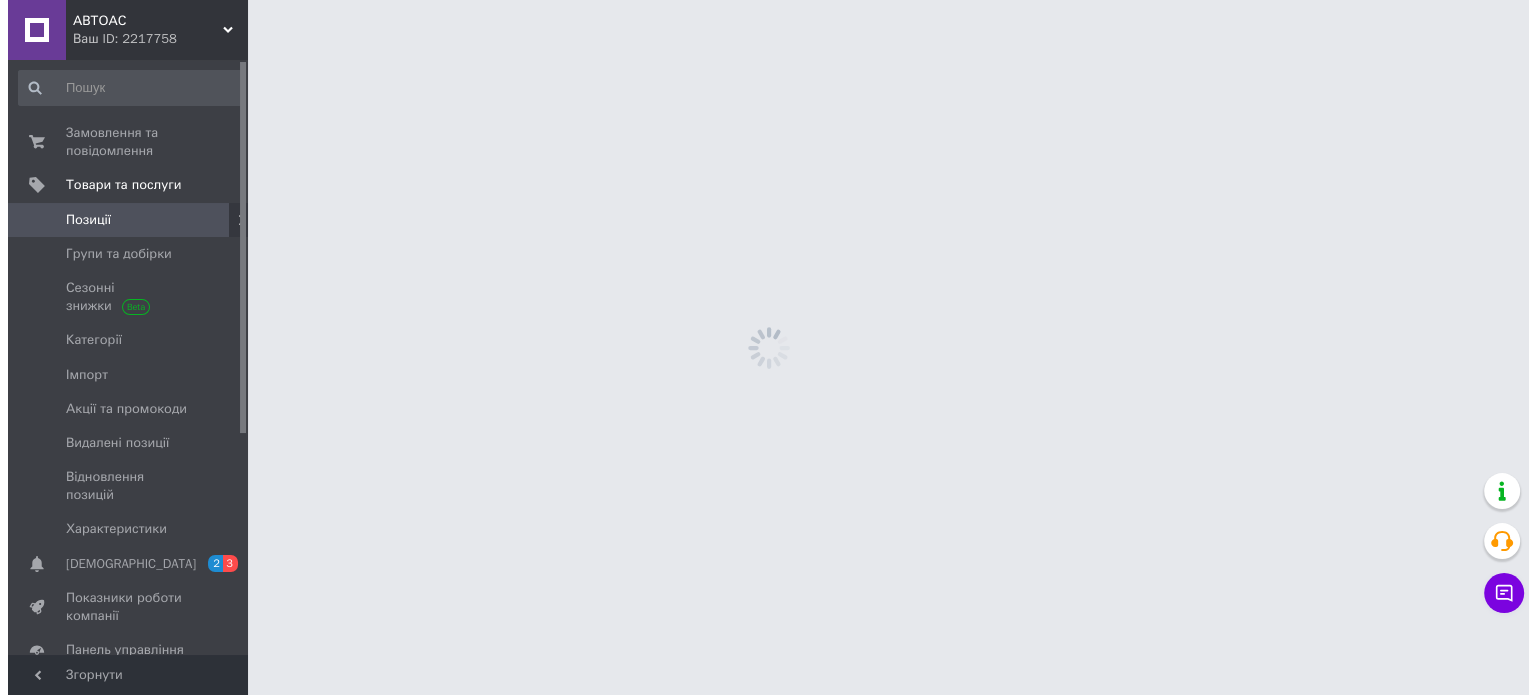 scroll, scrollTop: 0, scrollLeft: 0, axis: both 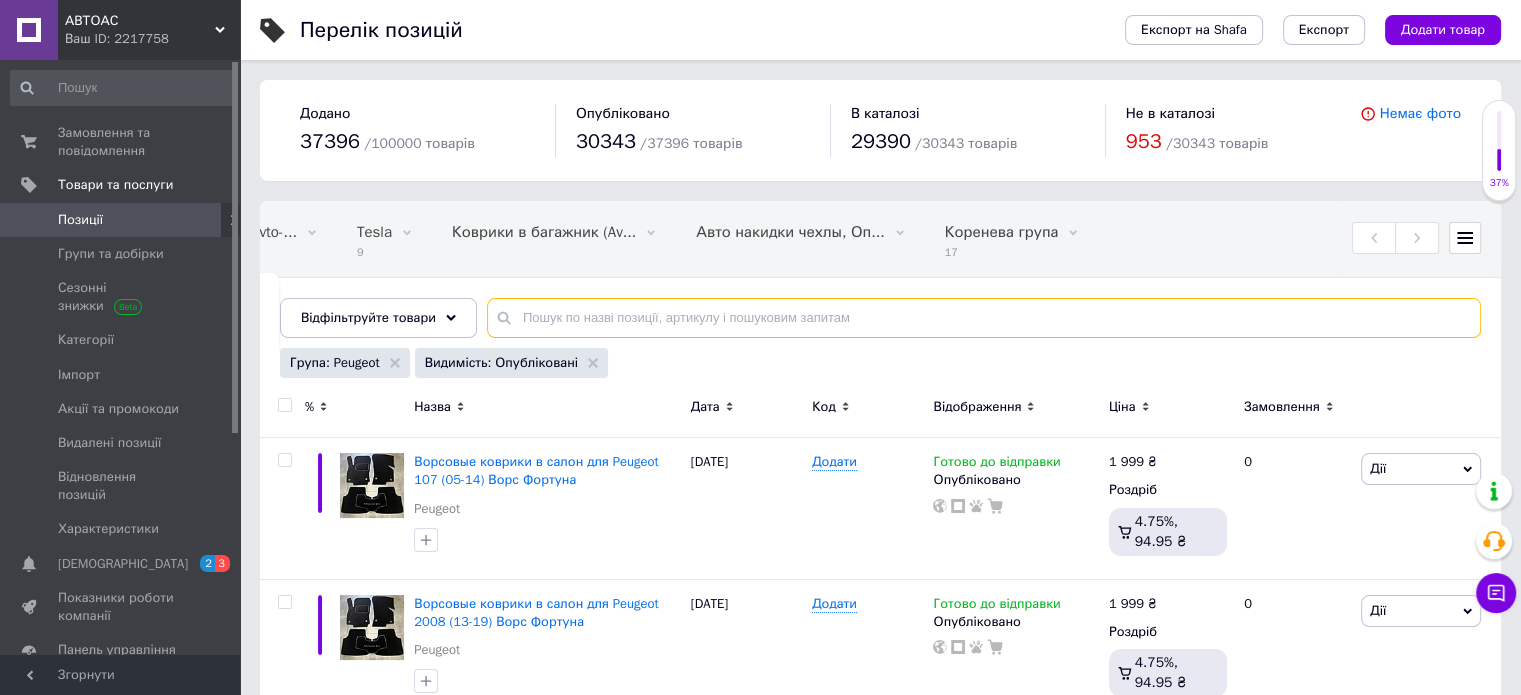click at bounding box center (984, 318) 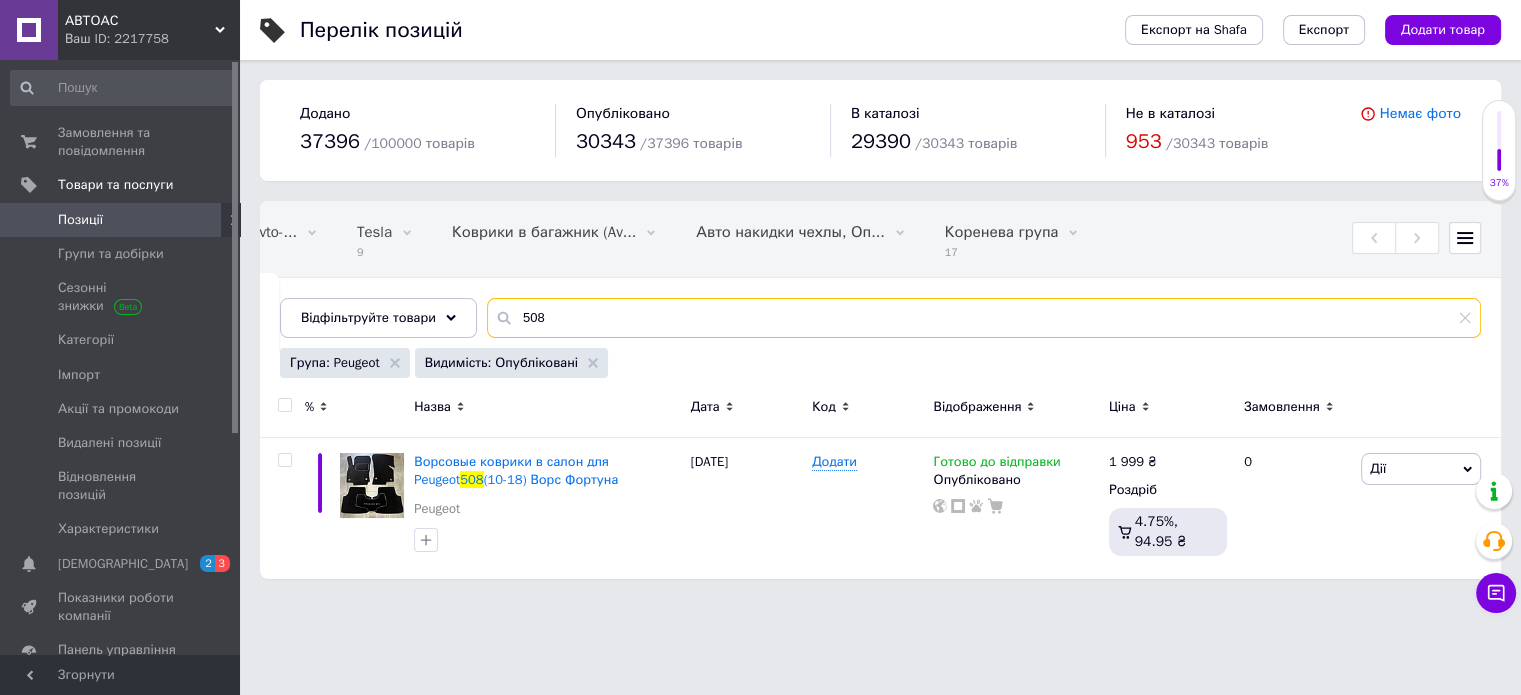 scroll, scrollTop: 0, scrollLeft: 237, axis: horizontal 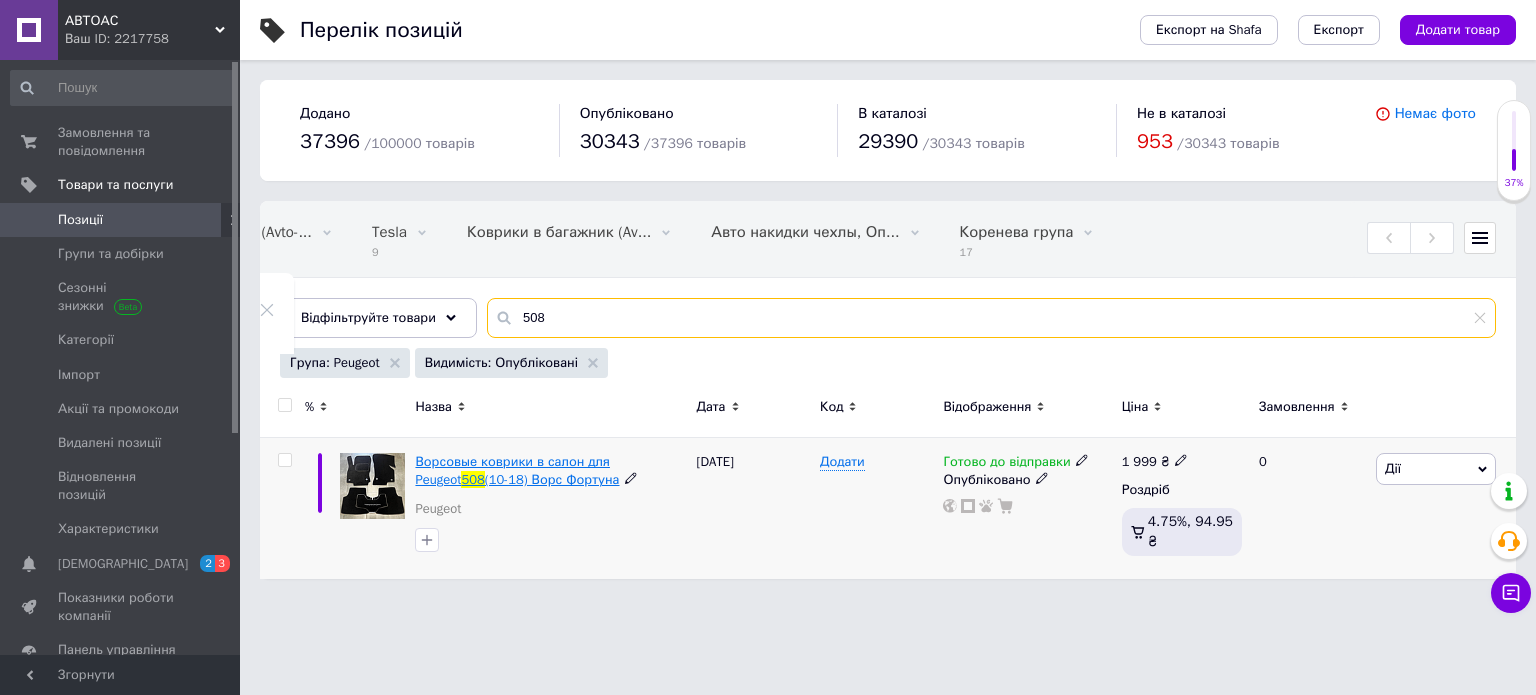 type on "508" 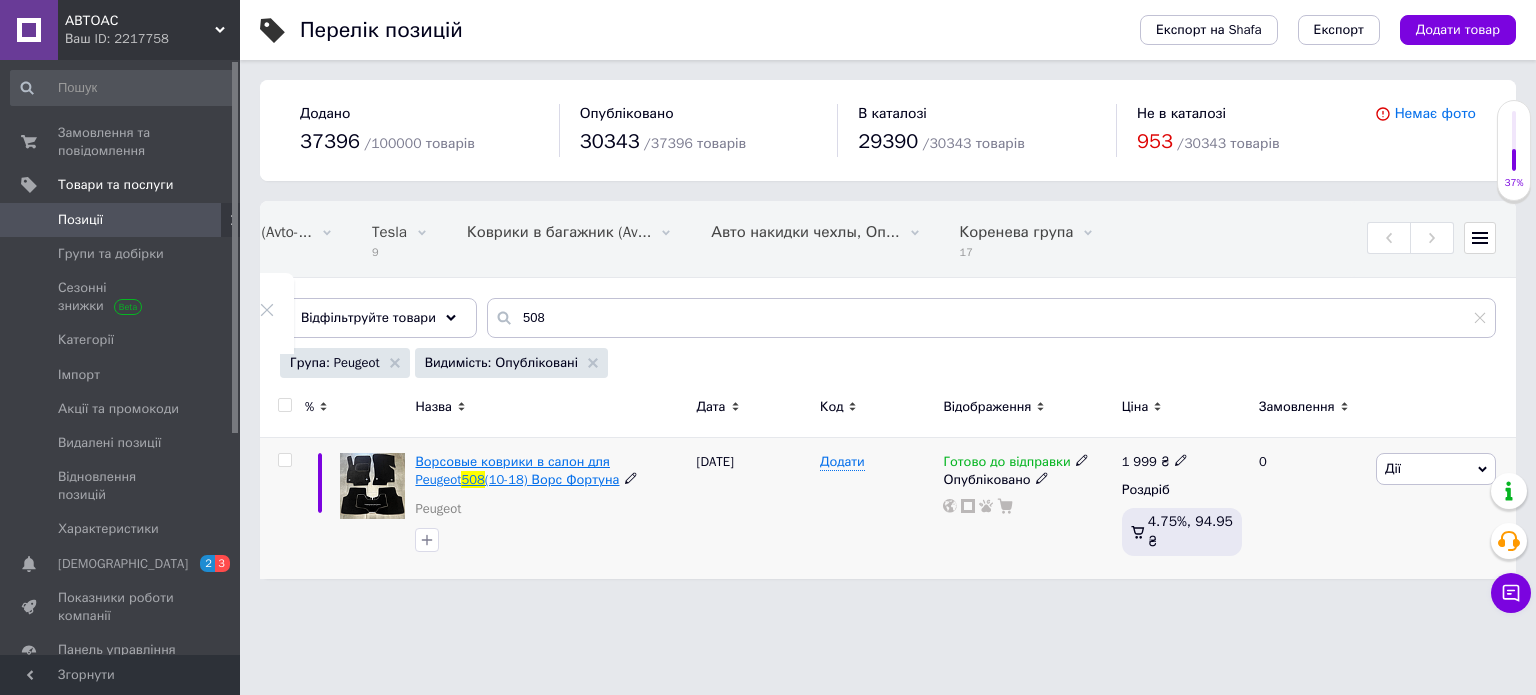 click on "Ворсовые коврики в салон для Peugeot" at bounding box center (512, 470) 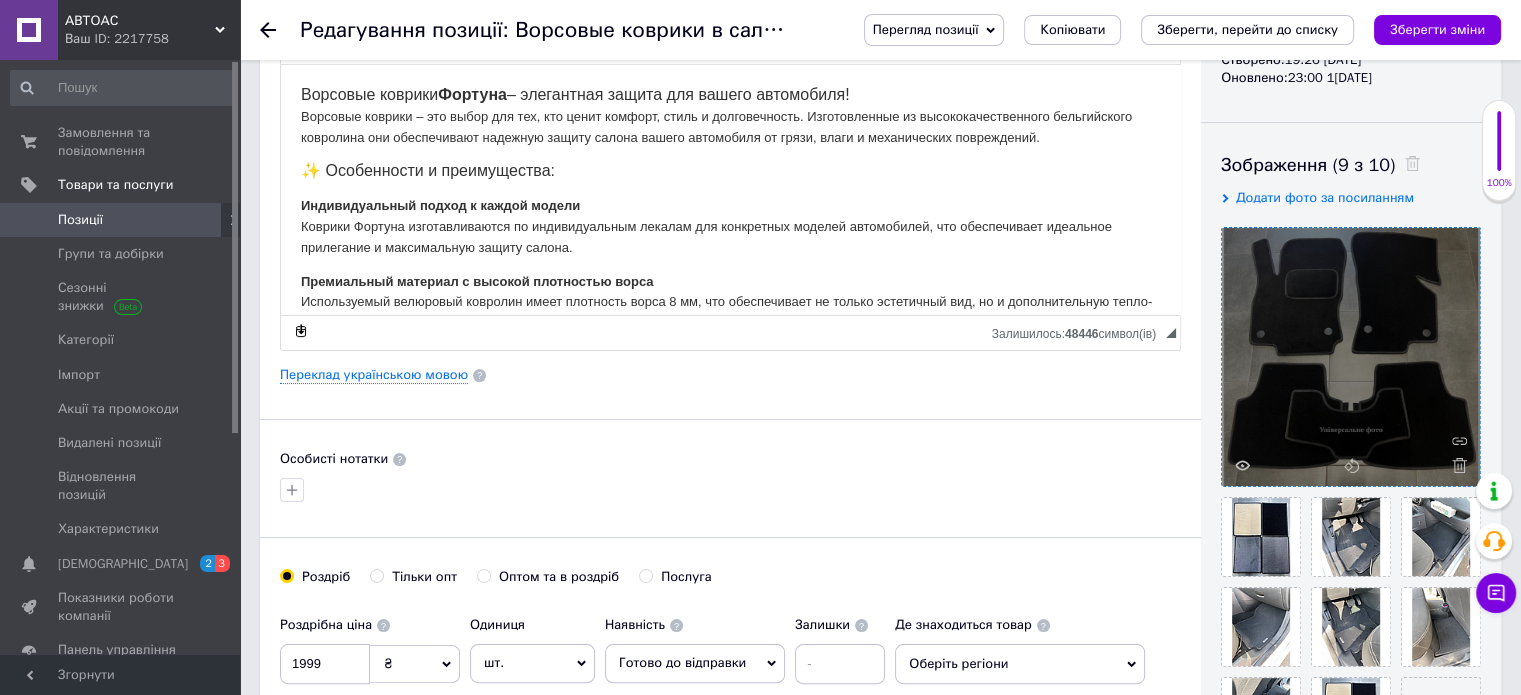 scroll, scrollTop: 300, scrollLeft: 0, axis: vertical 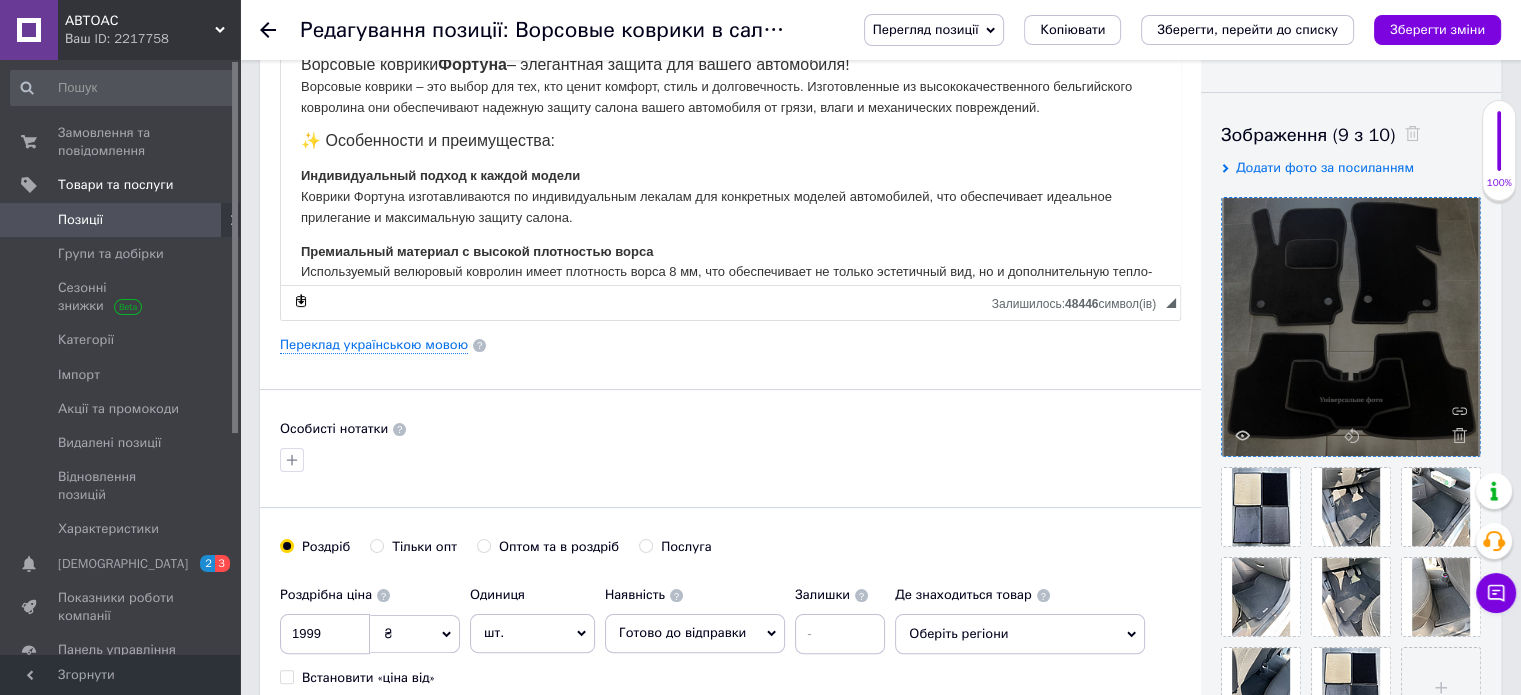 click 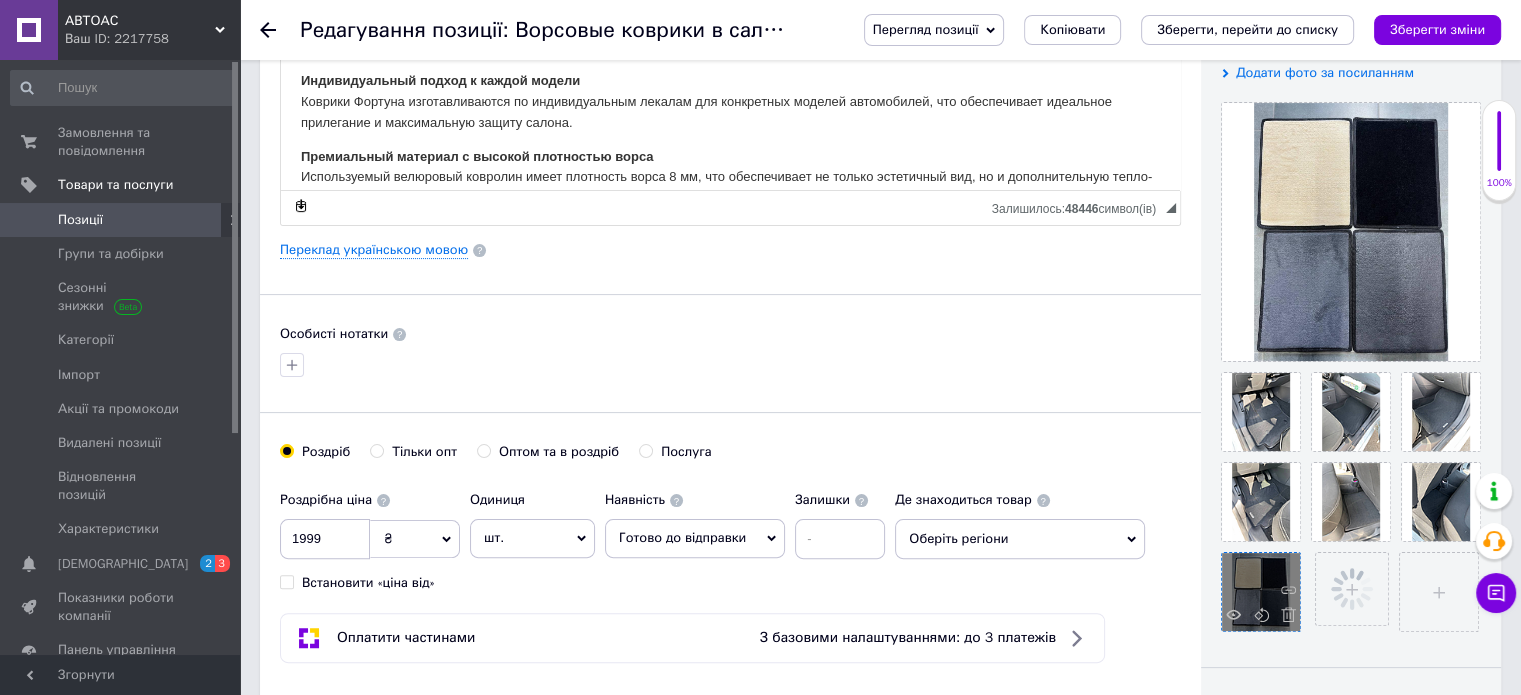 scroll, scrollTop: 400, scrollLeft: 0, axis: vertical 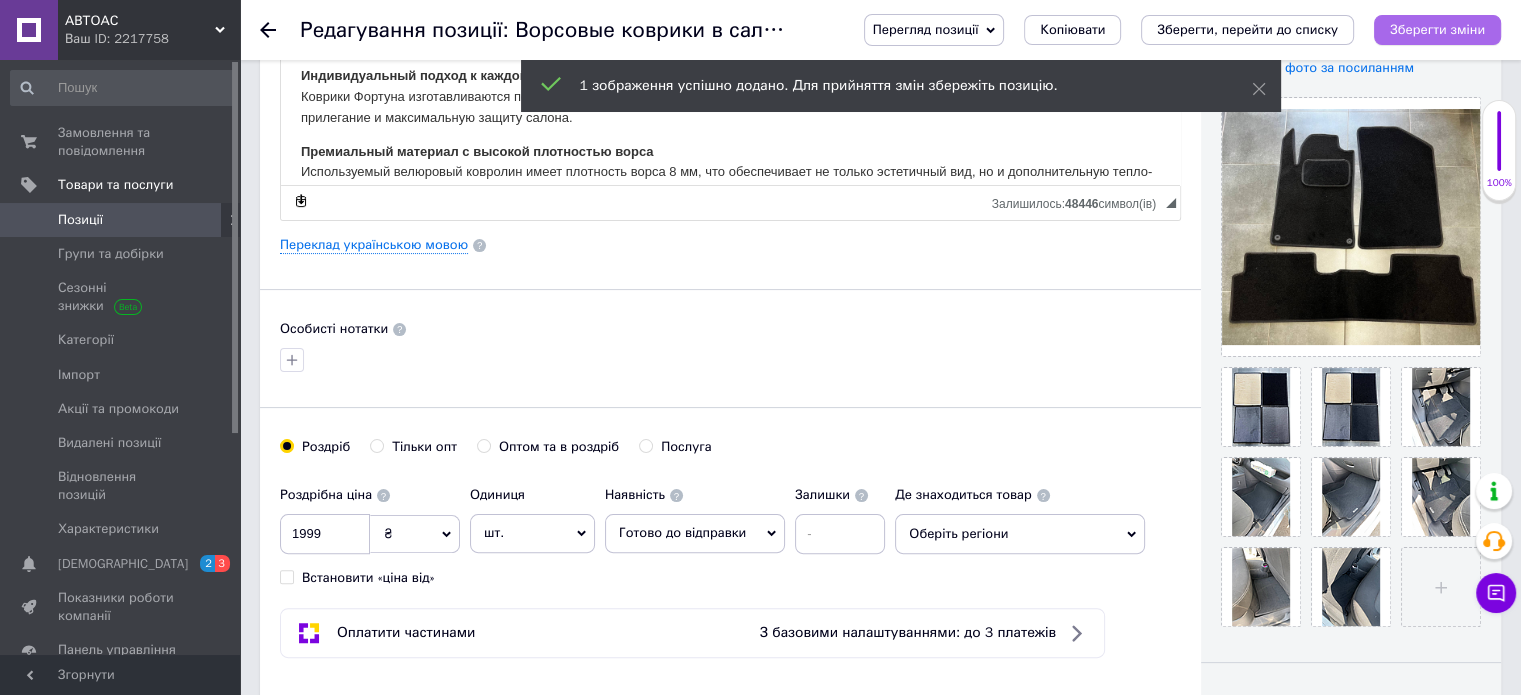 click on "Зберегти зміни" at bounding box center [1437, 30] 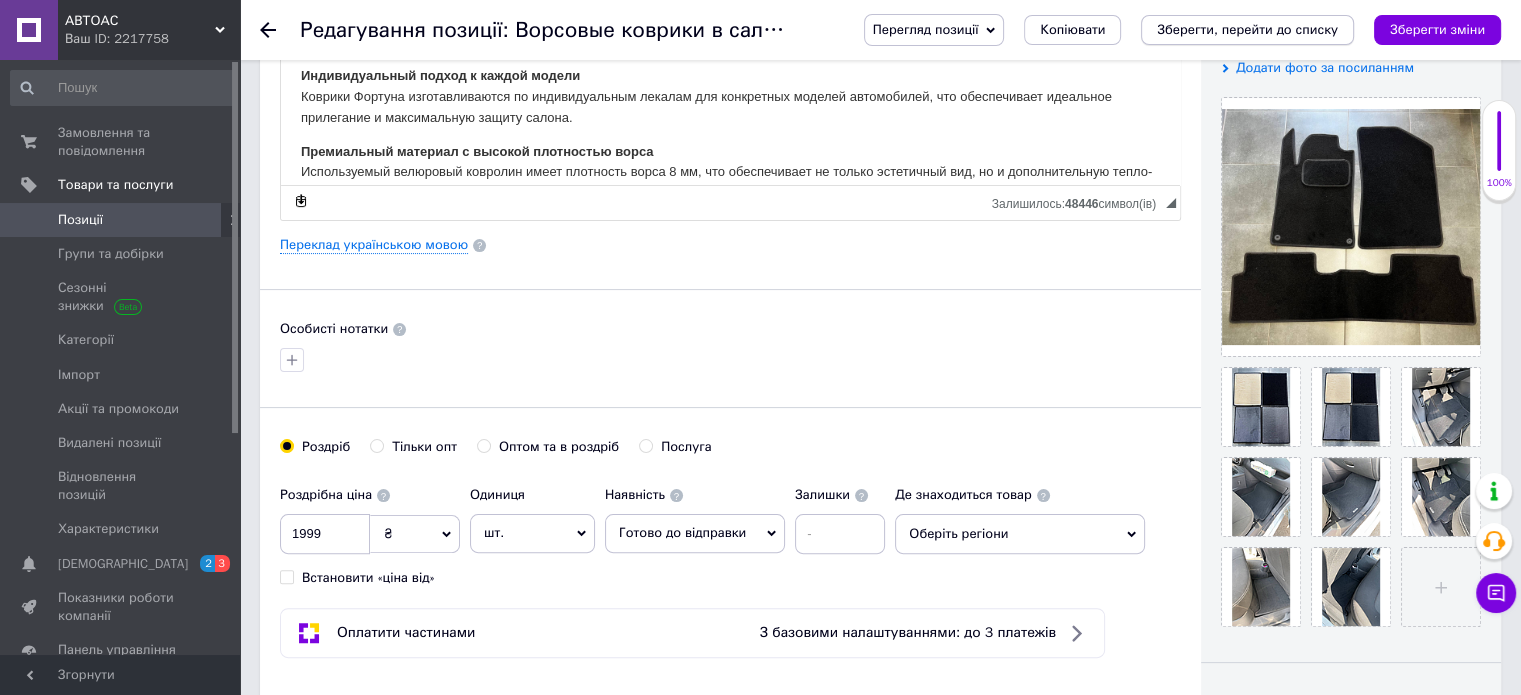 click on "Зберегти, перейти до списку" at bounding box center [1247, 29] 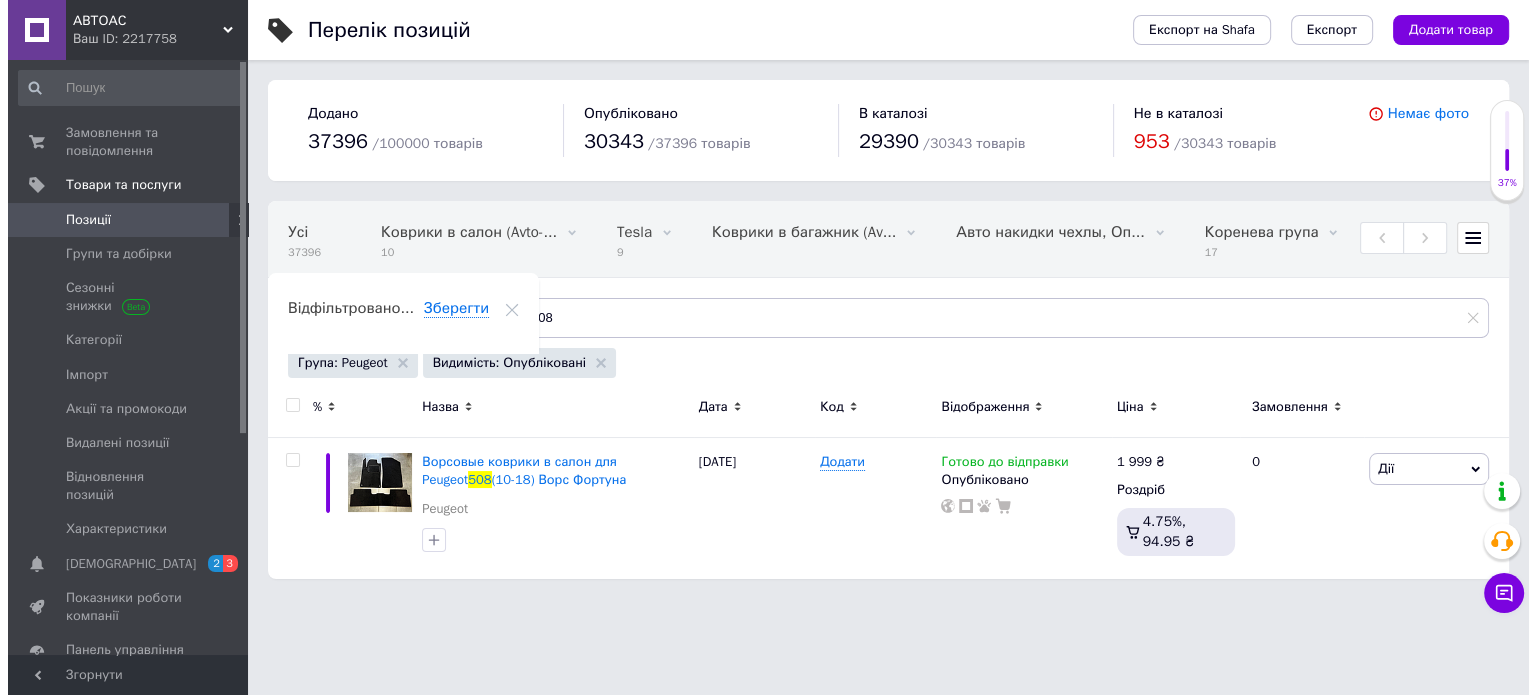 scroll, scrollTop: 0, scrollLeft: 0, axis: both 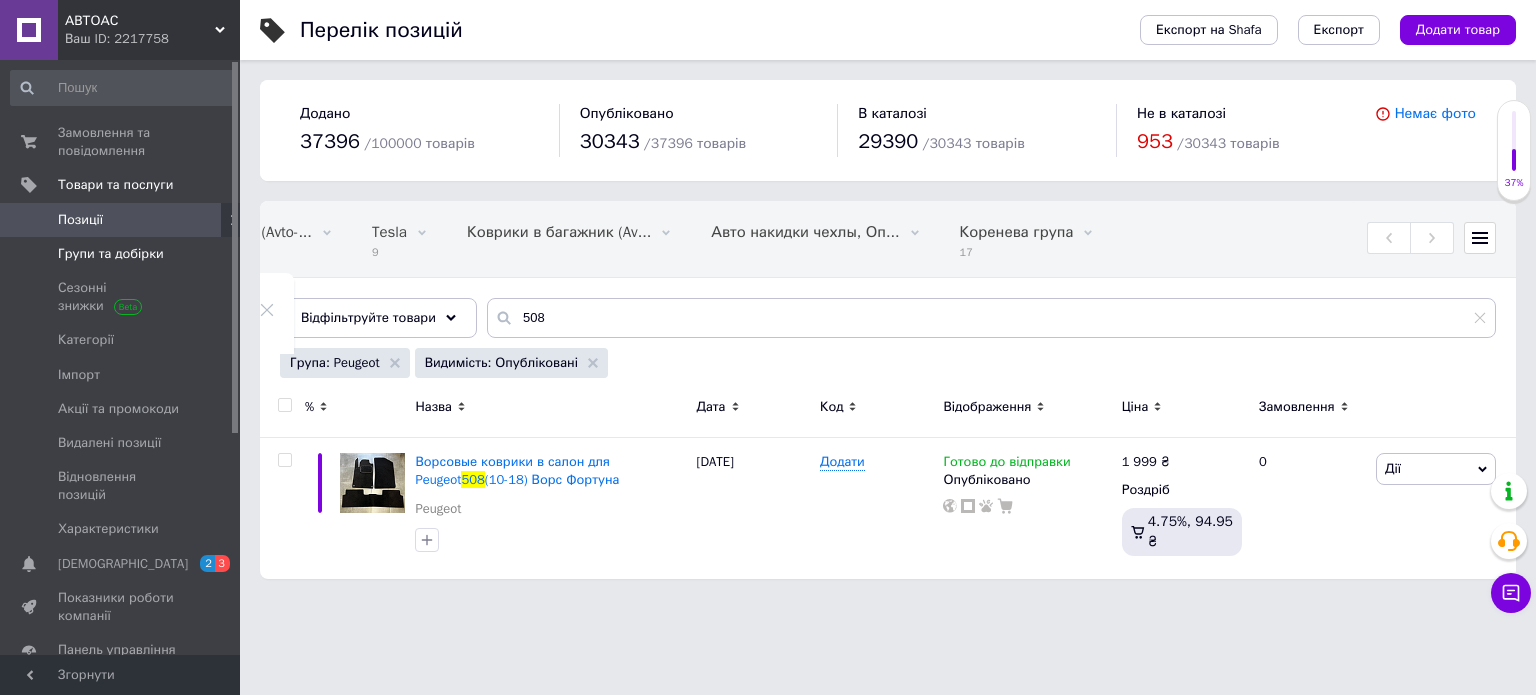 click on "Групи та добірки" at bounding box center (111, 254) 